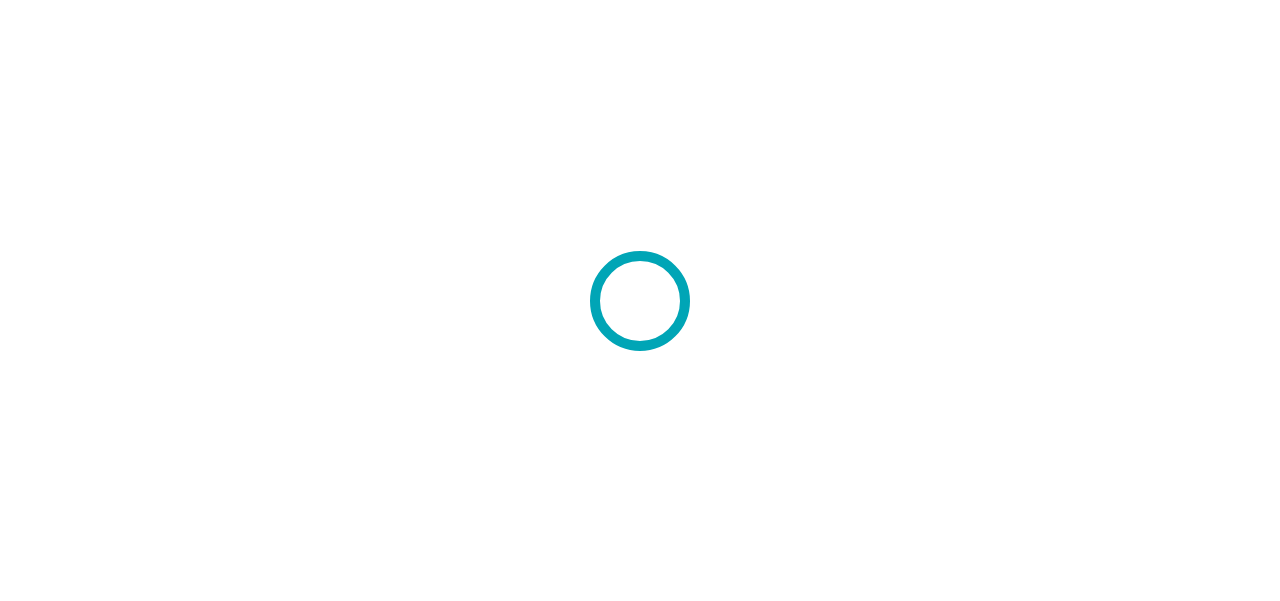 scroll, scrollTop: 0, scrollLeft: 0, axis: both 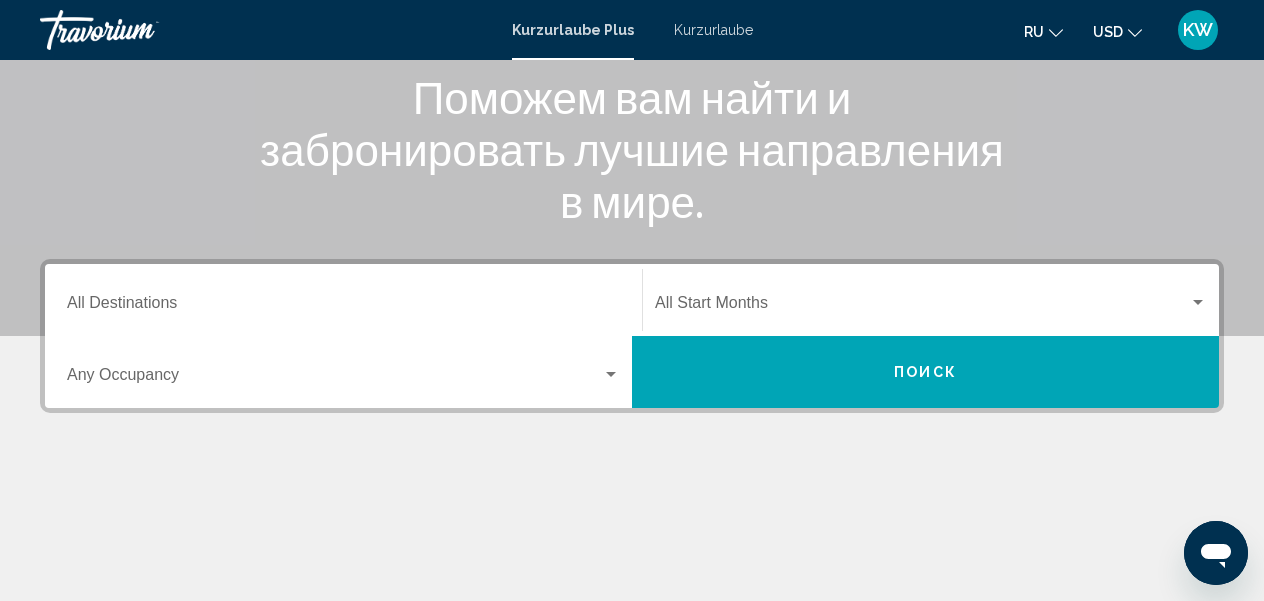 click 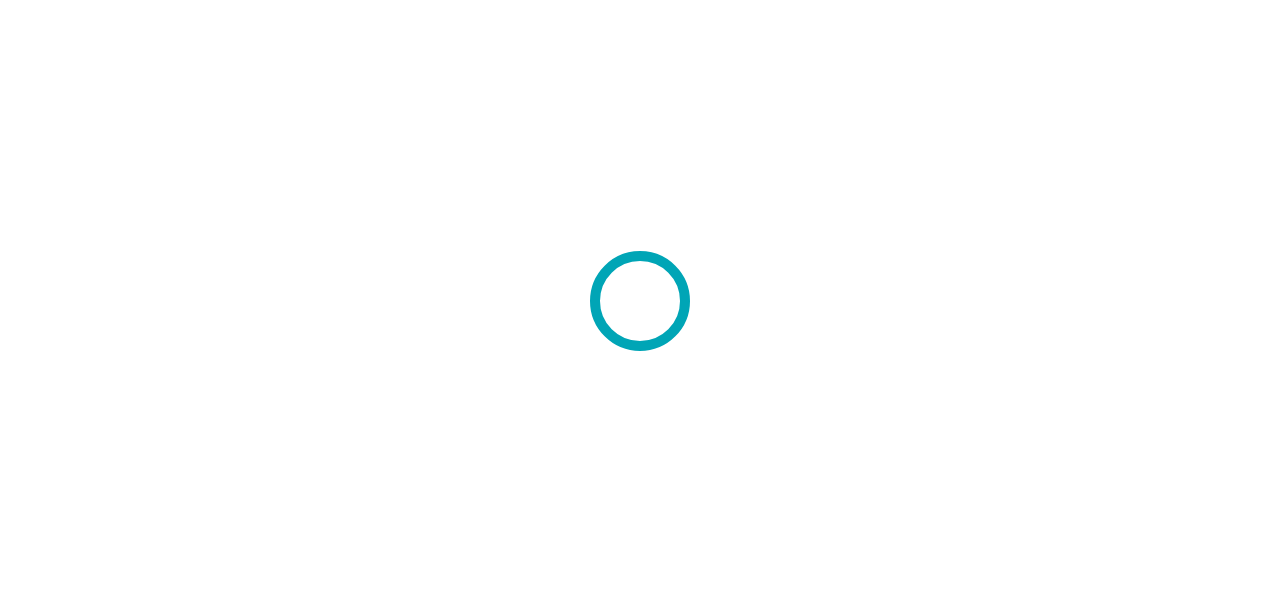 scroll, scrollTop: 0, scrollLeft: 0, axis: both 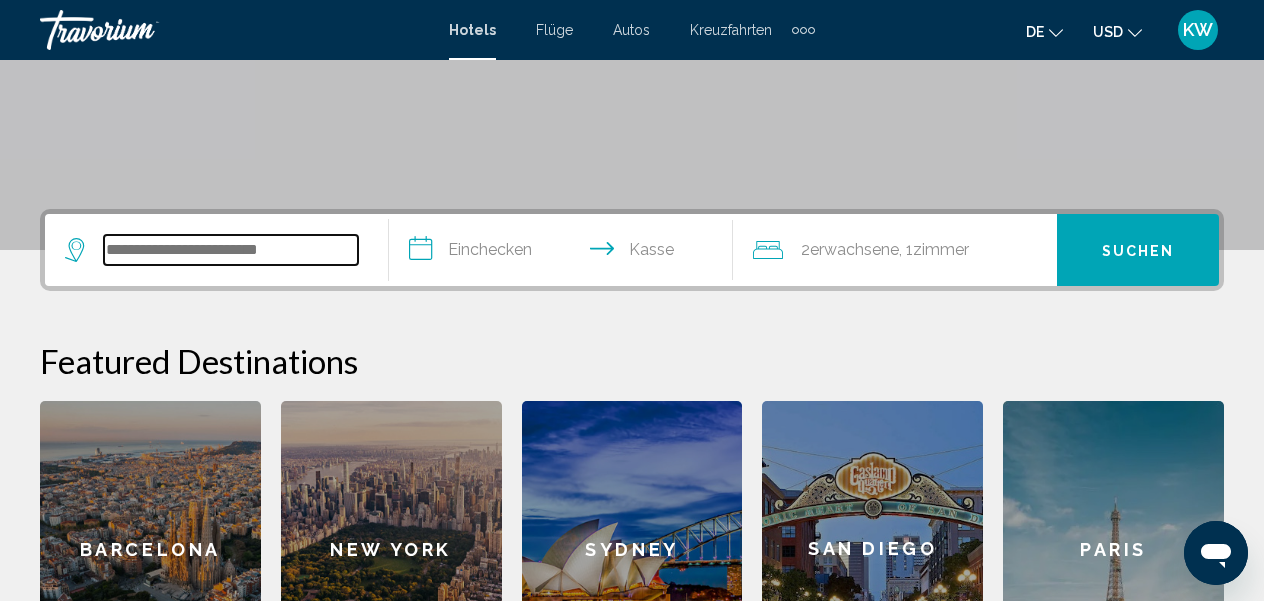 click at bounding box center [231, 250] 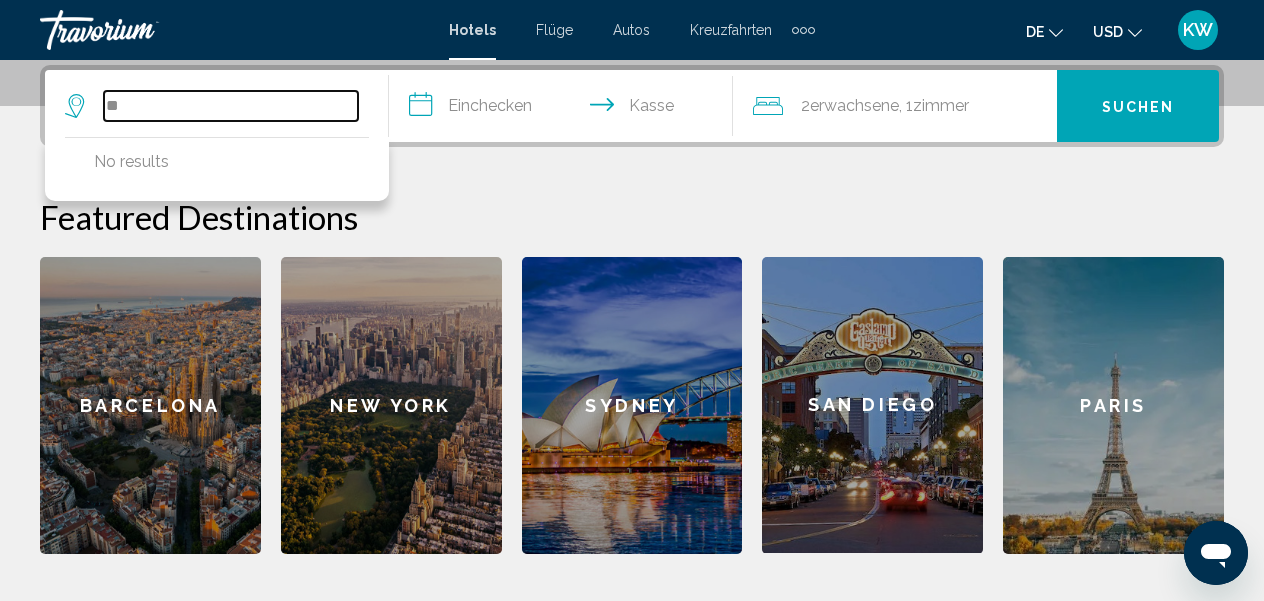 type on "*" 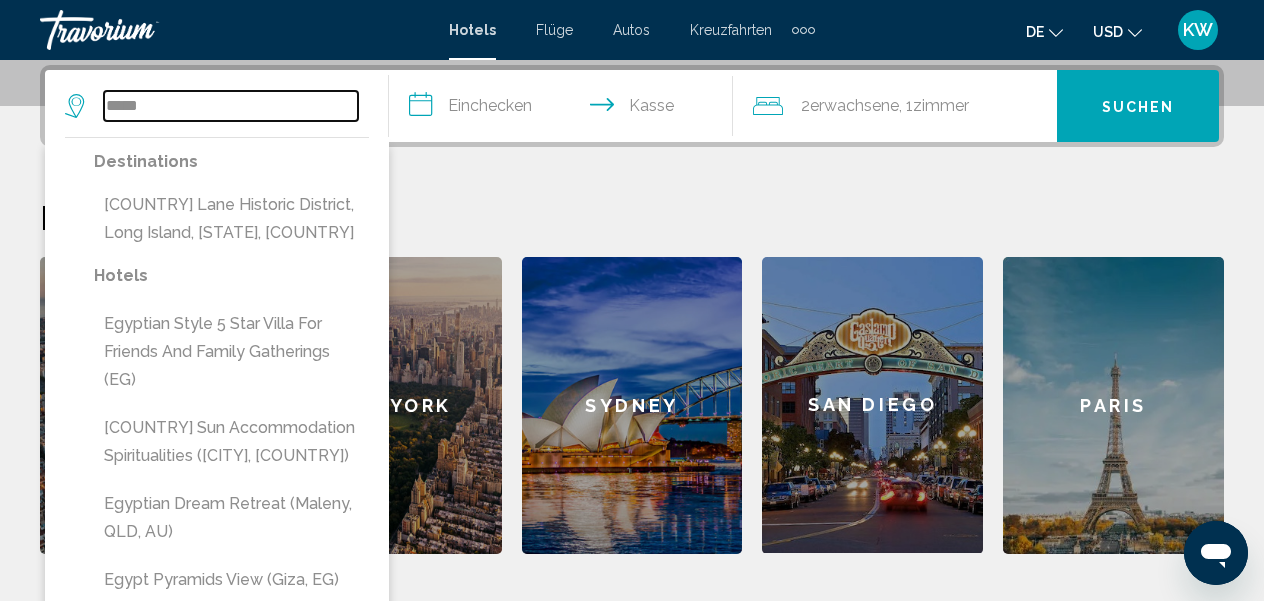 type on "*****" 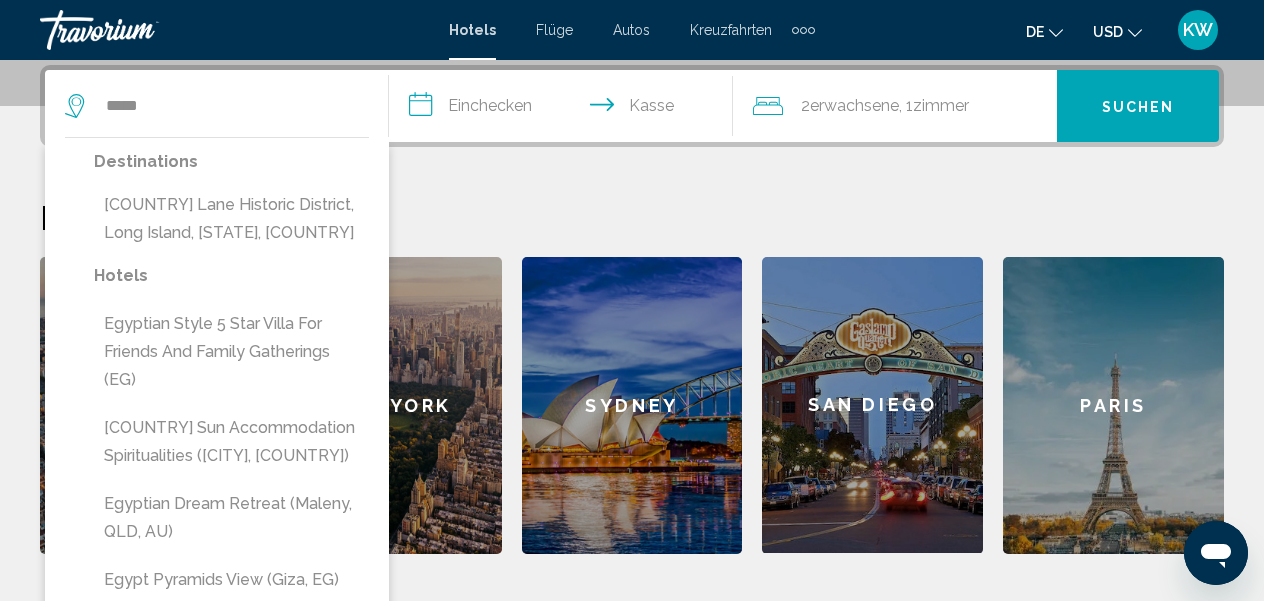 click on "**********" at bounding box center (565, 109) 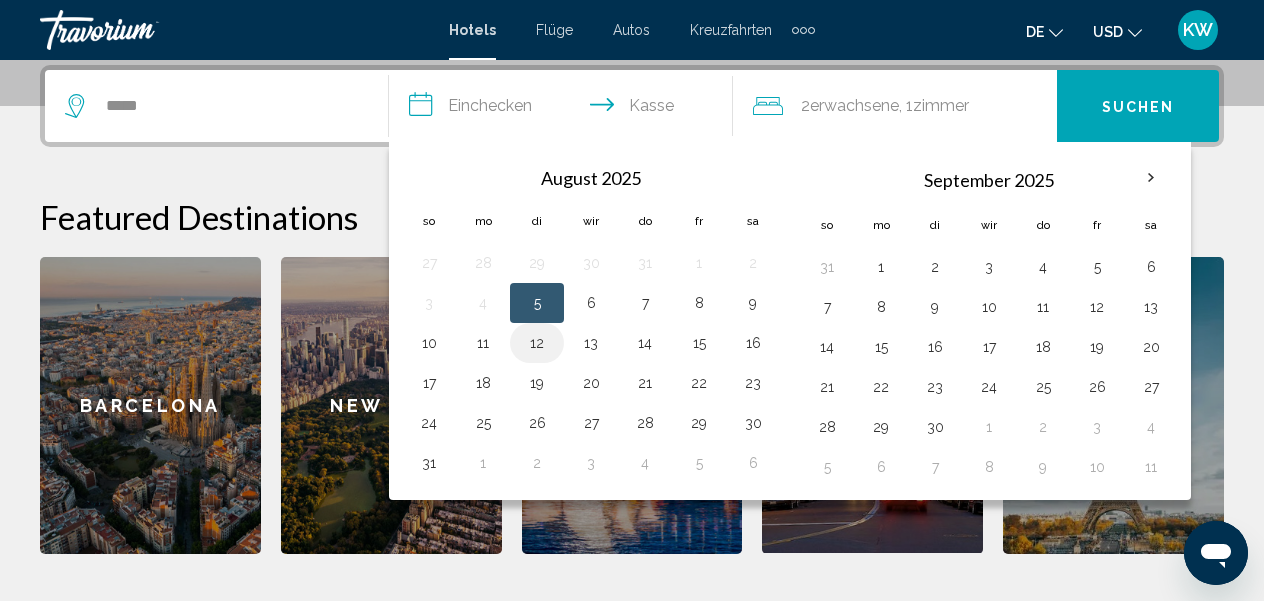click on "12" at bounding box center [537, 343] 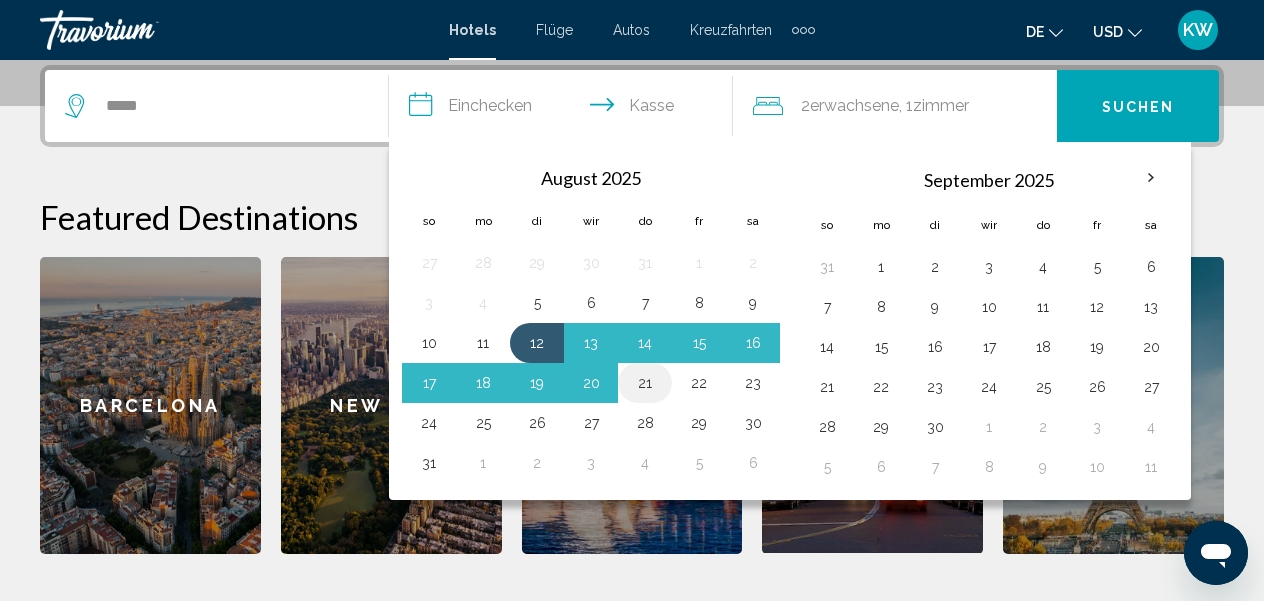 click on "21" at bounding box center [645, 383] 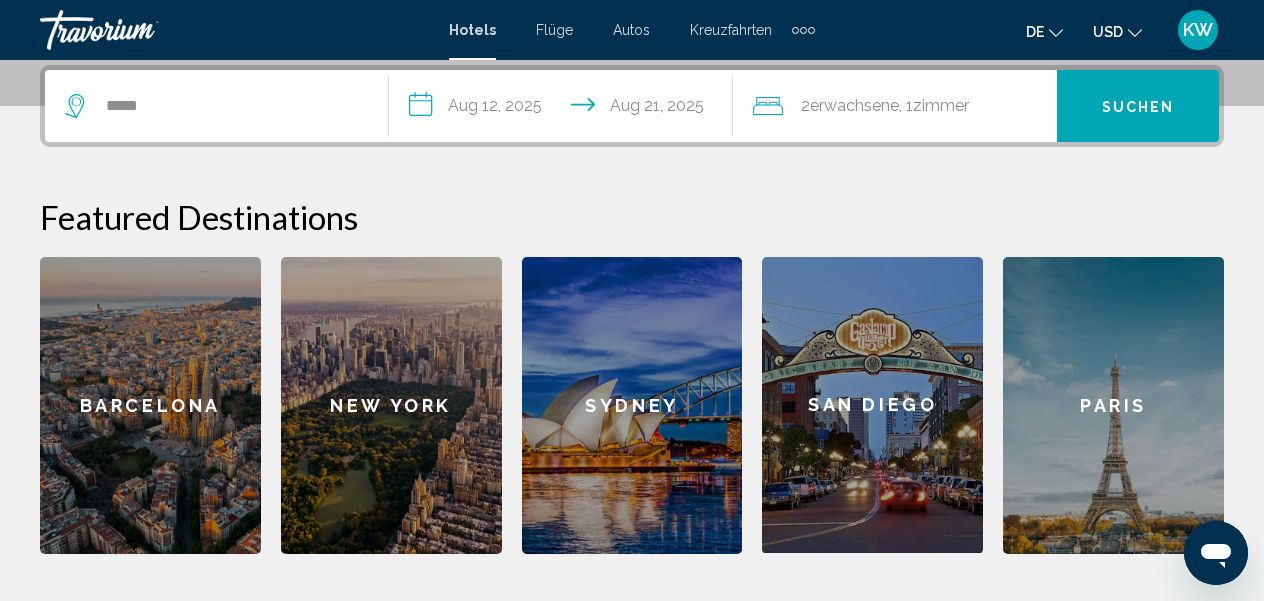 click on "**********" at bounding box center [565, 109] 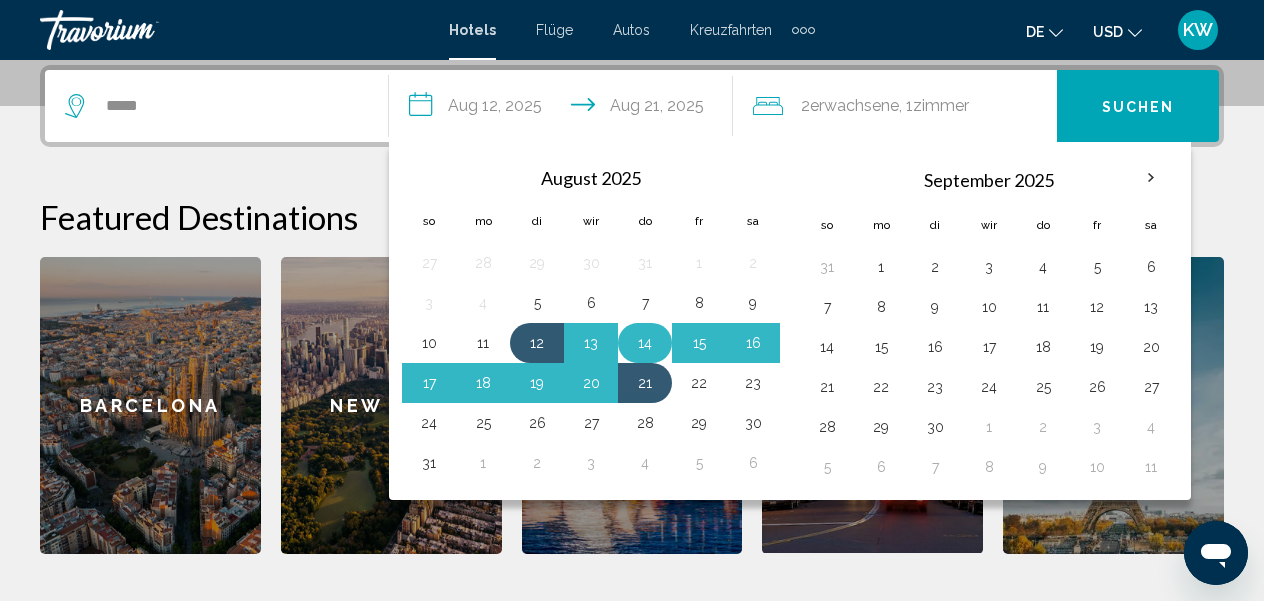 click on "14" at bounding box center (645, 343) 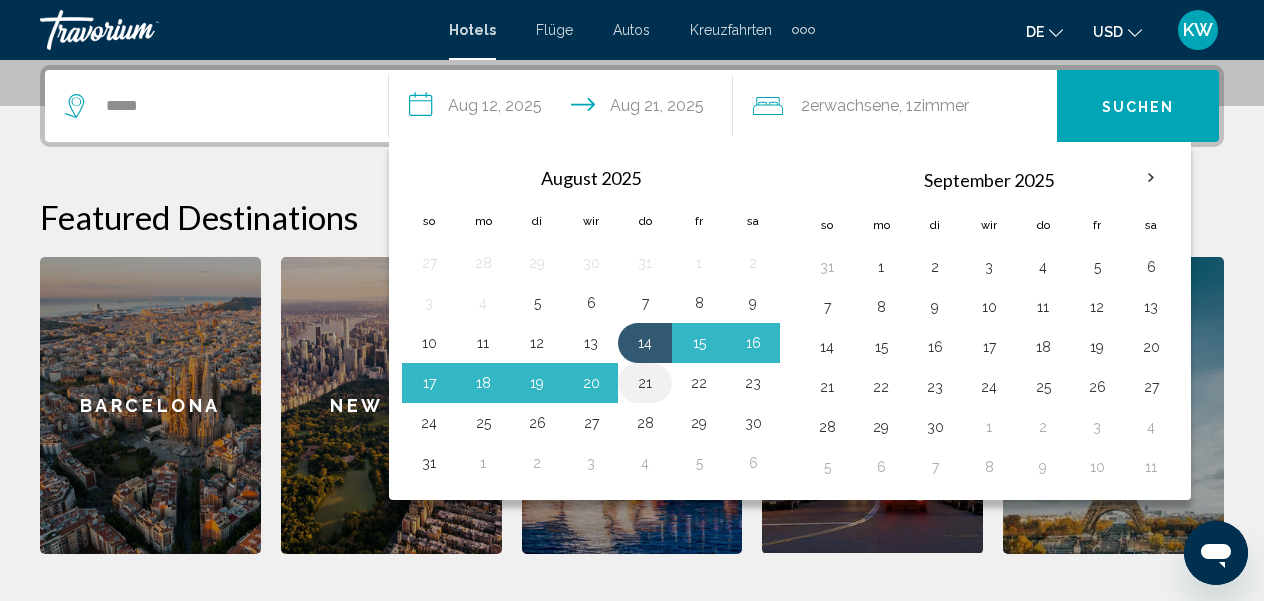 click on "21" at bounding box center [645, 383] 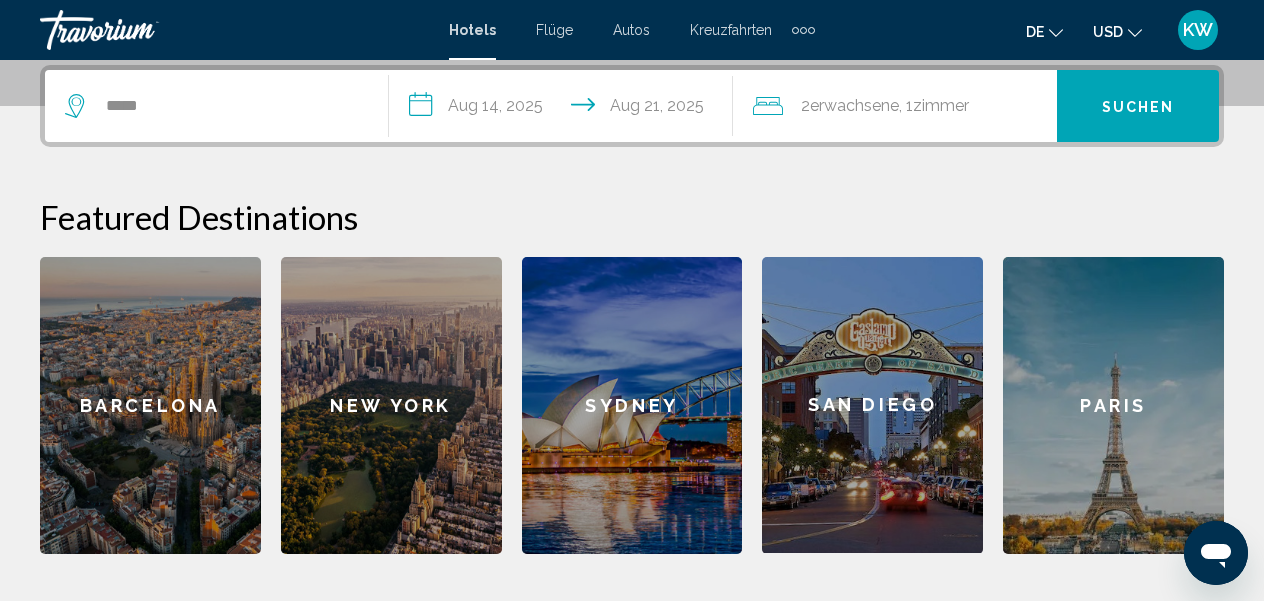 click on "Zimmer" 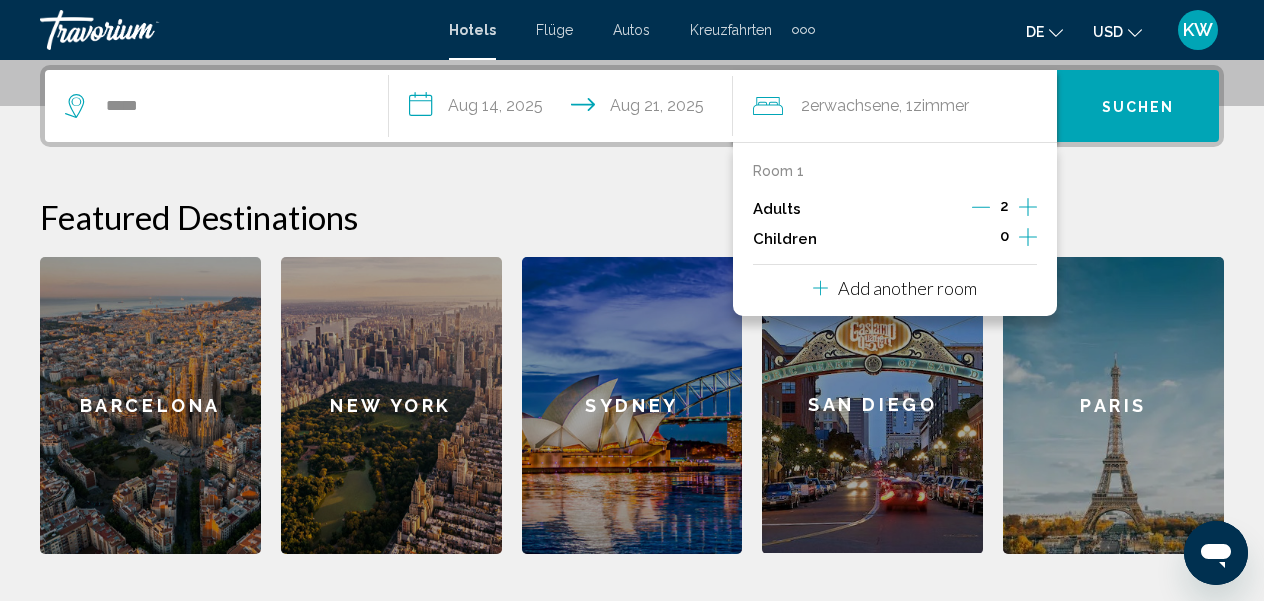 click 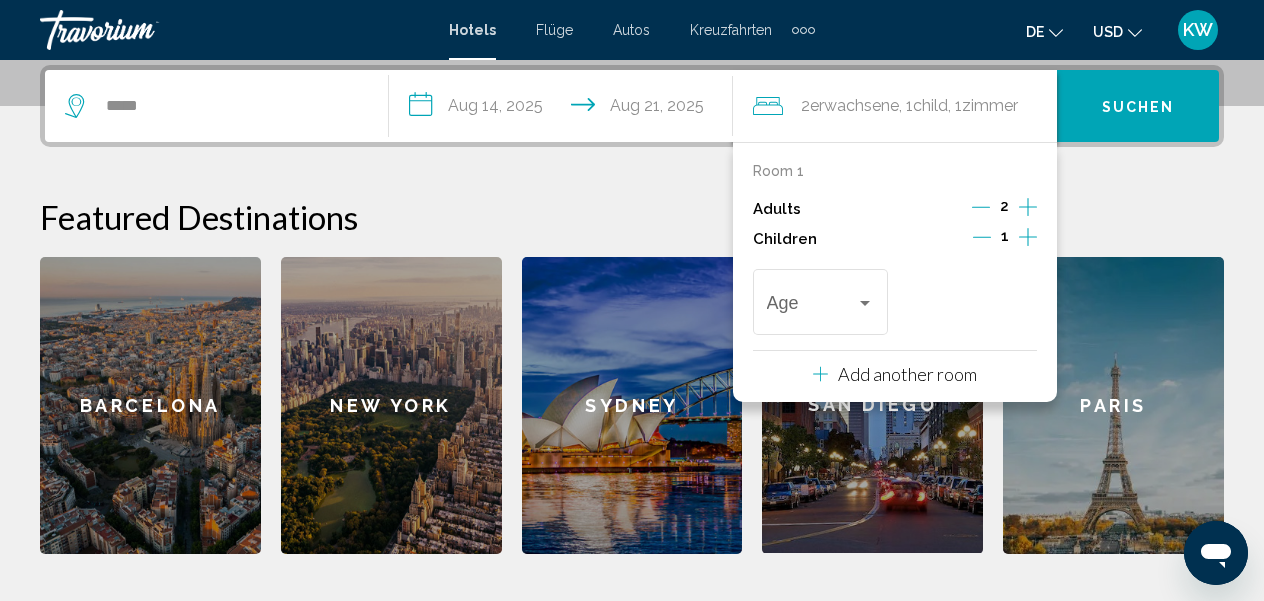 click 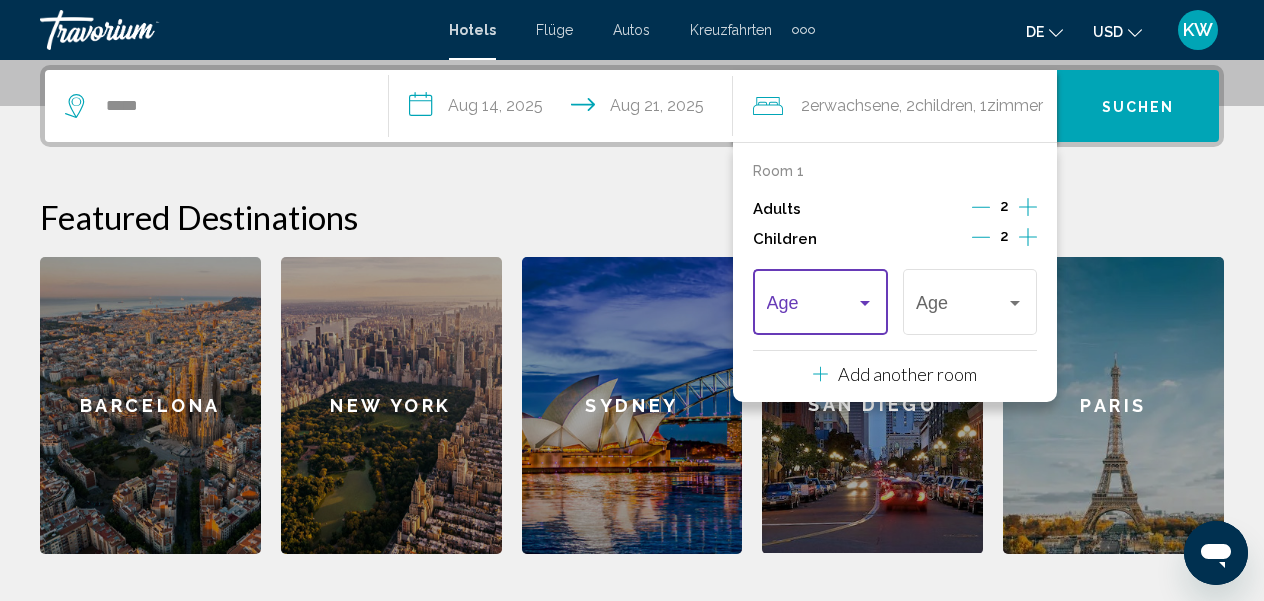 click at bounding box center [812, 307] 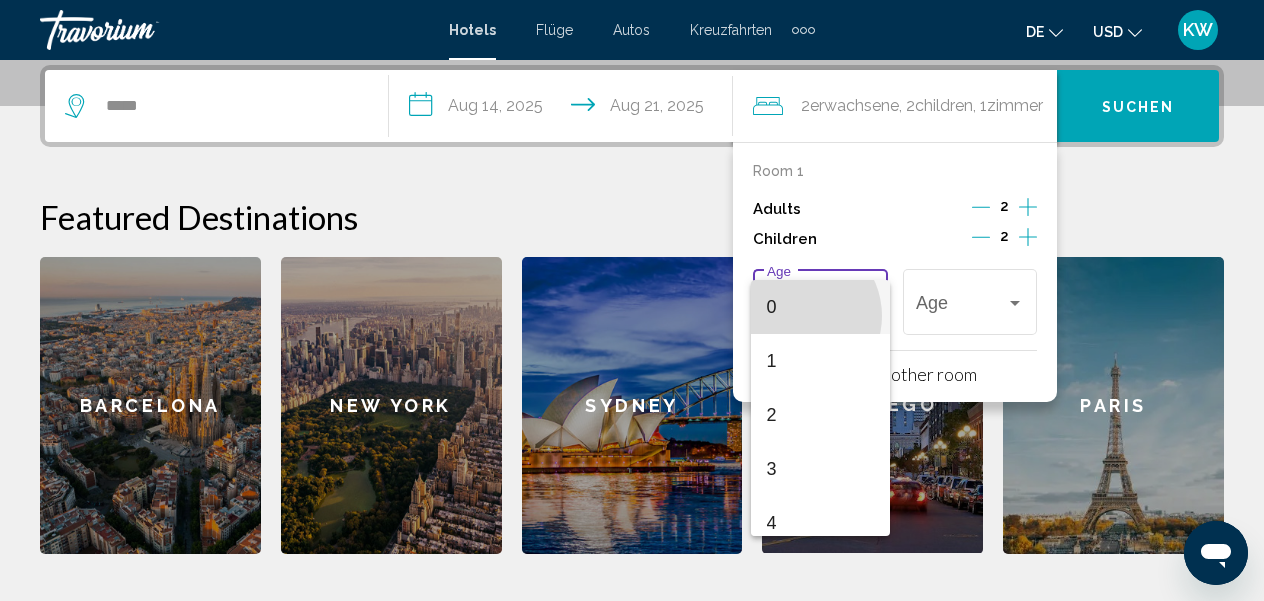 click on "0" at bounding box center [821, 307] 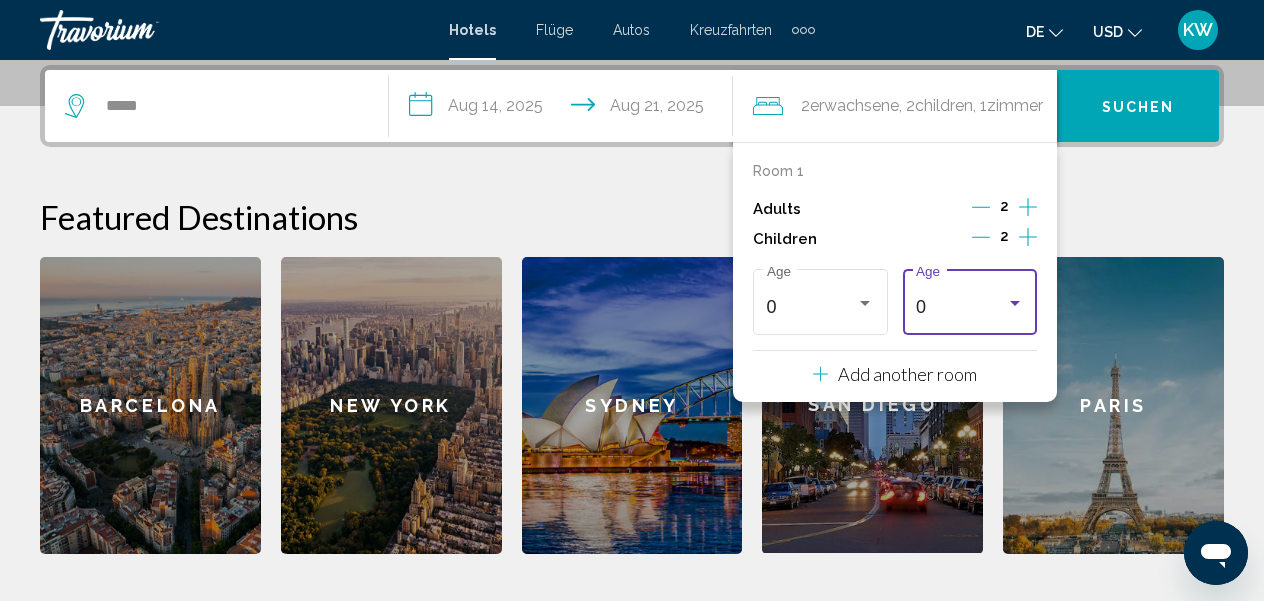 click on "0" at bounding box center [961, 307] 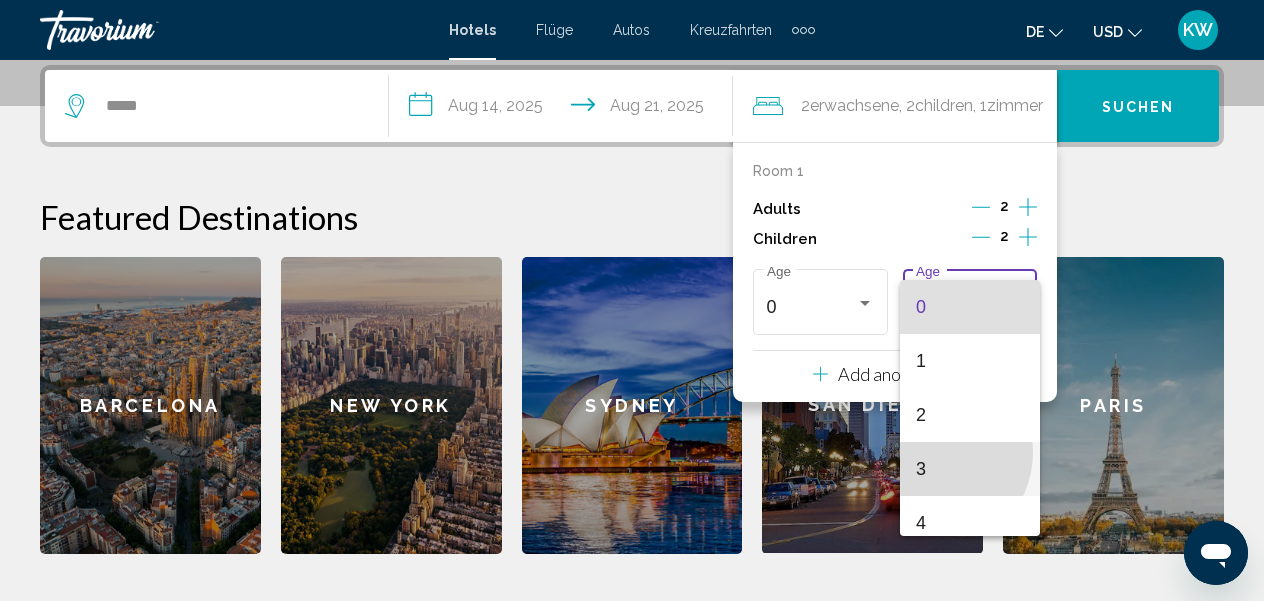 click on "3" at bounding box center [970, 469] 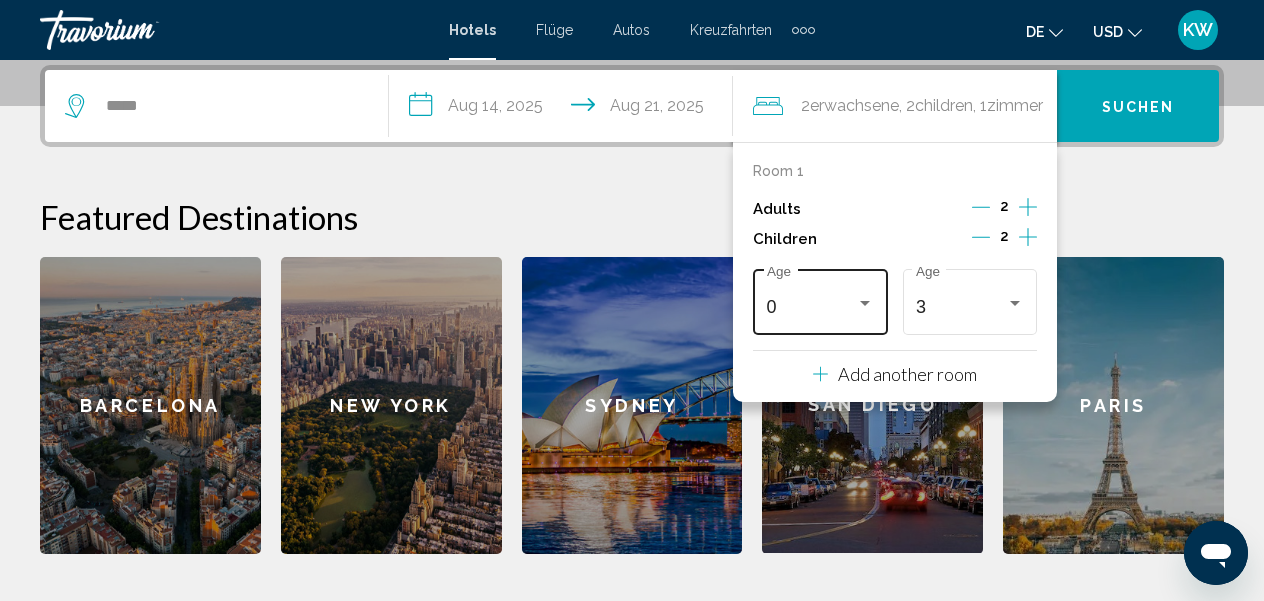 click on "0" at bounding box center (812, 307) 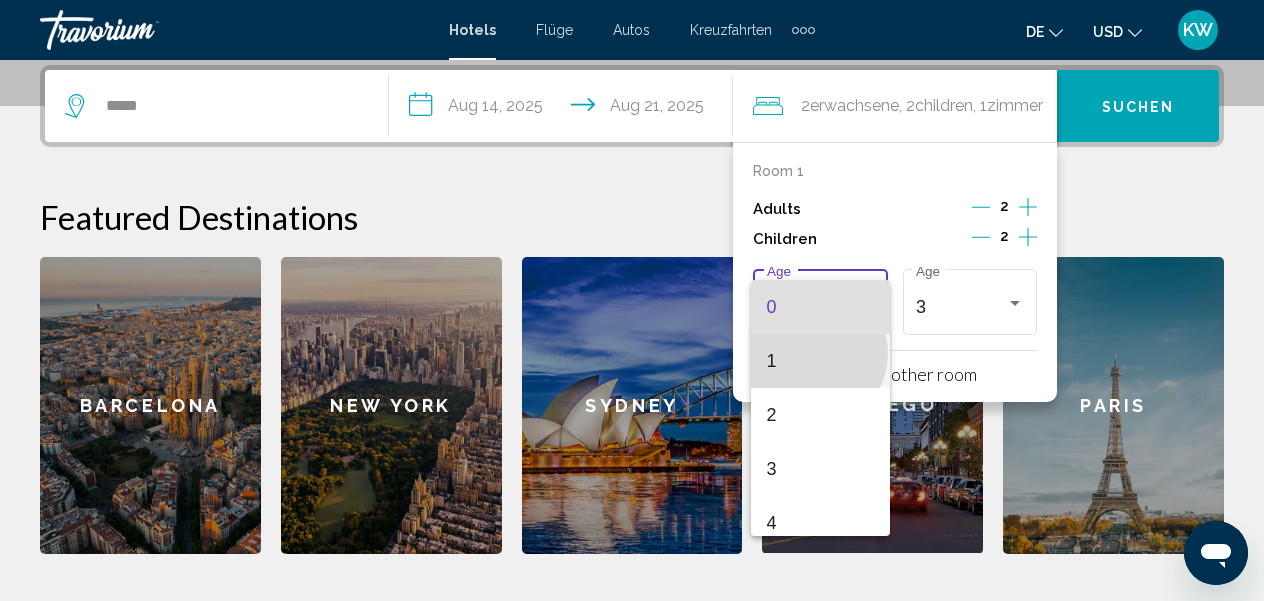 click on "1" at bounding box center [821, 361] 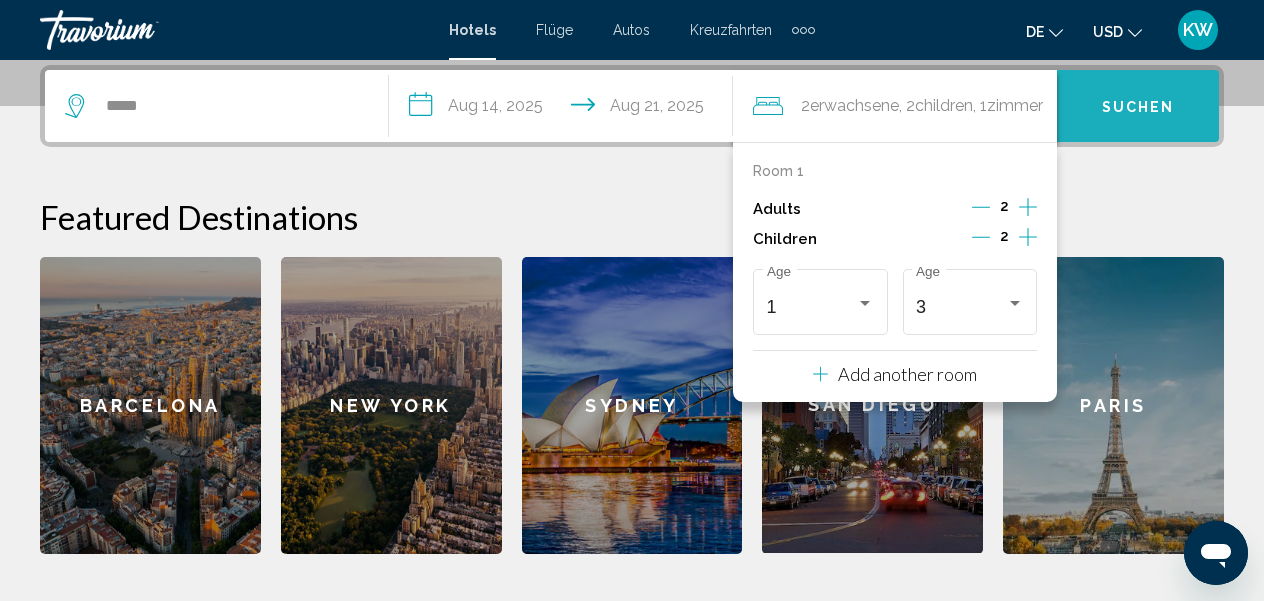 click on "Suchen" at bounding box center [1138, 106] 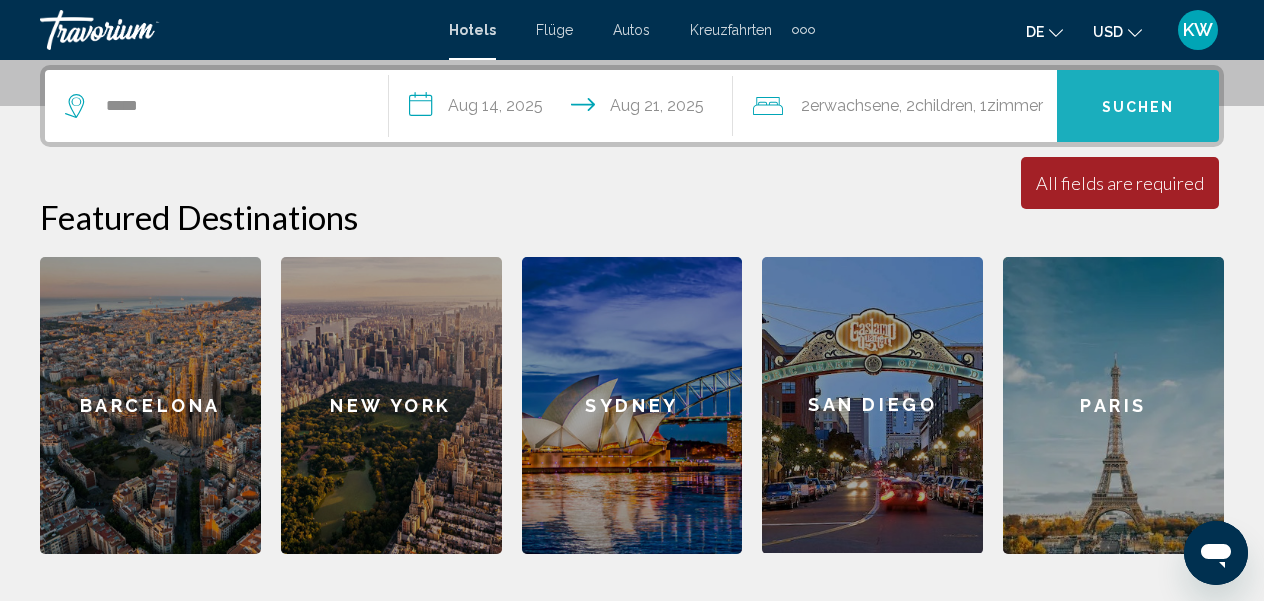 click on "Suchen" at bounding box center (1138, 107) 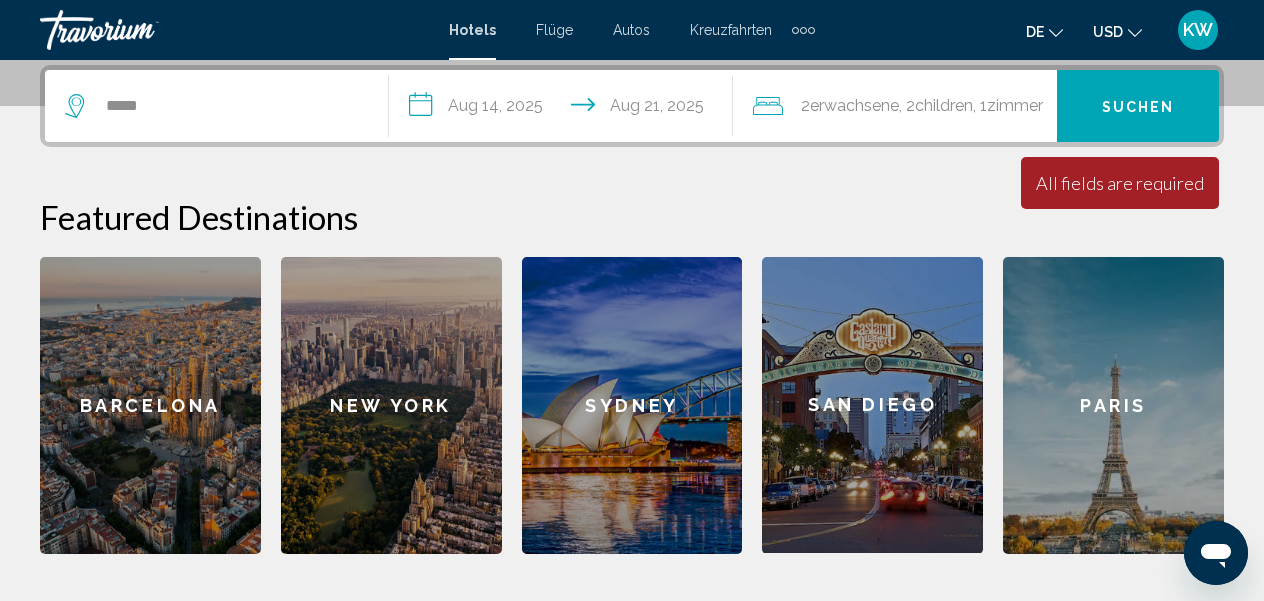 click on "*****" at bounding box center [216, 106] 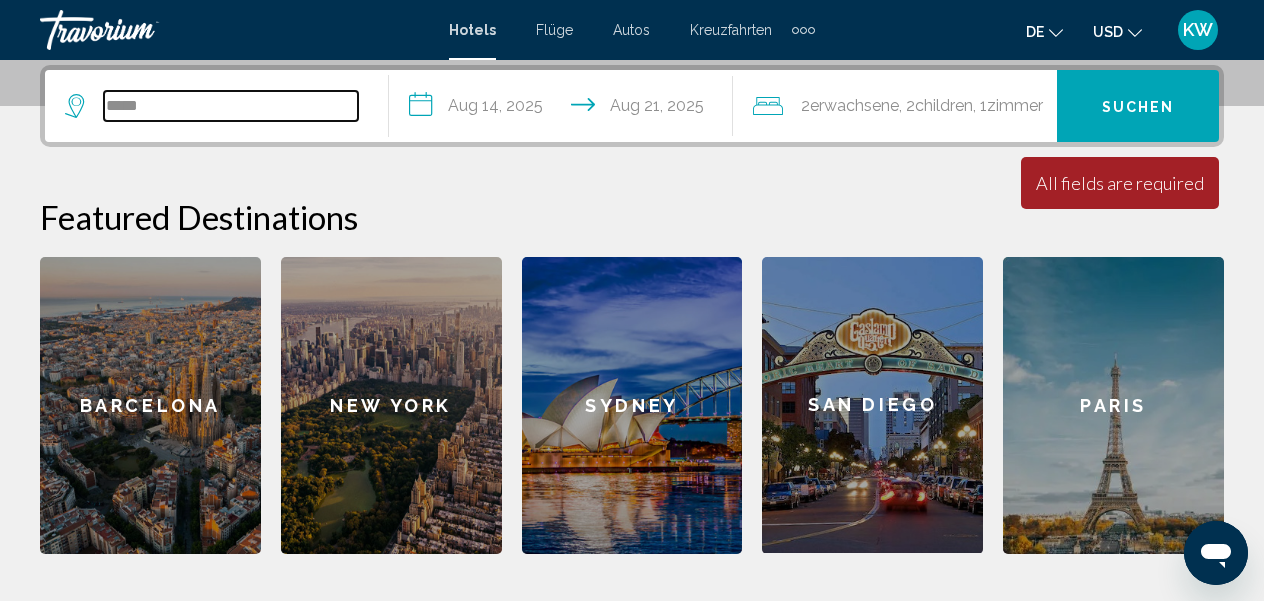click on "*****" at bounding box center [231, 106] 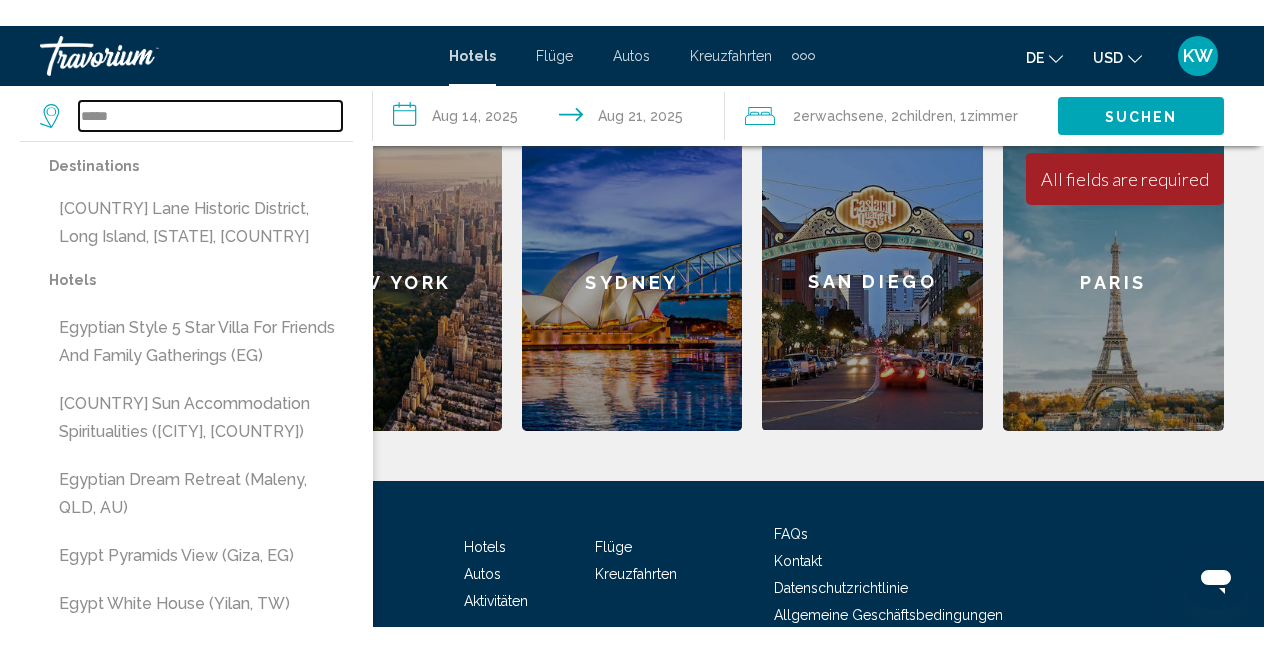scroll, scrollTop: 650, scrollLeft: 0, axis: vertical 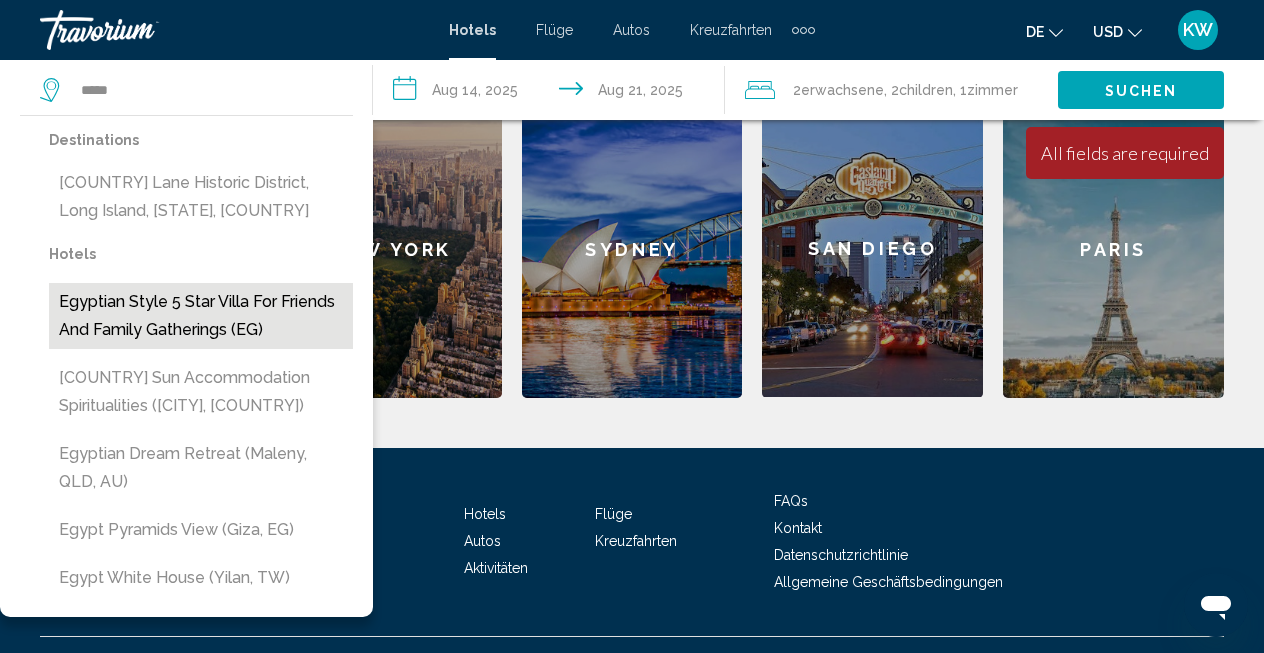 click on "Egyptian Style 5 Star Villa for Friends And Family Gatherings (EG)" at bounding box center [201, 316] 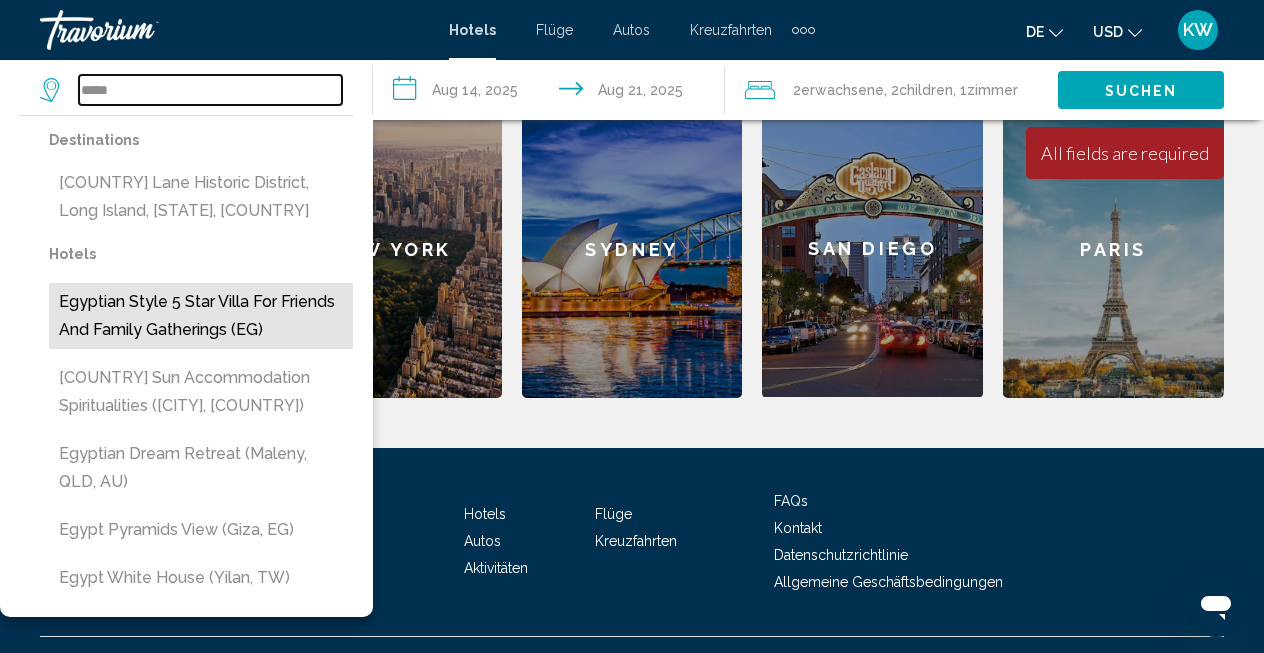 type on "**********" 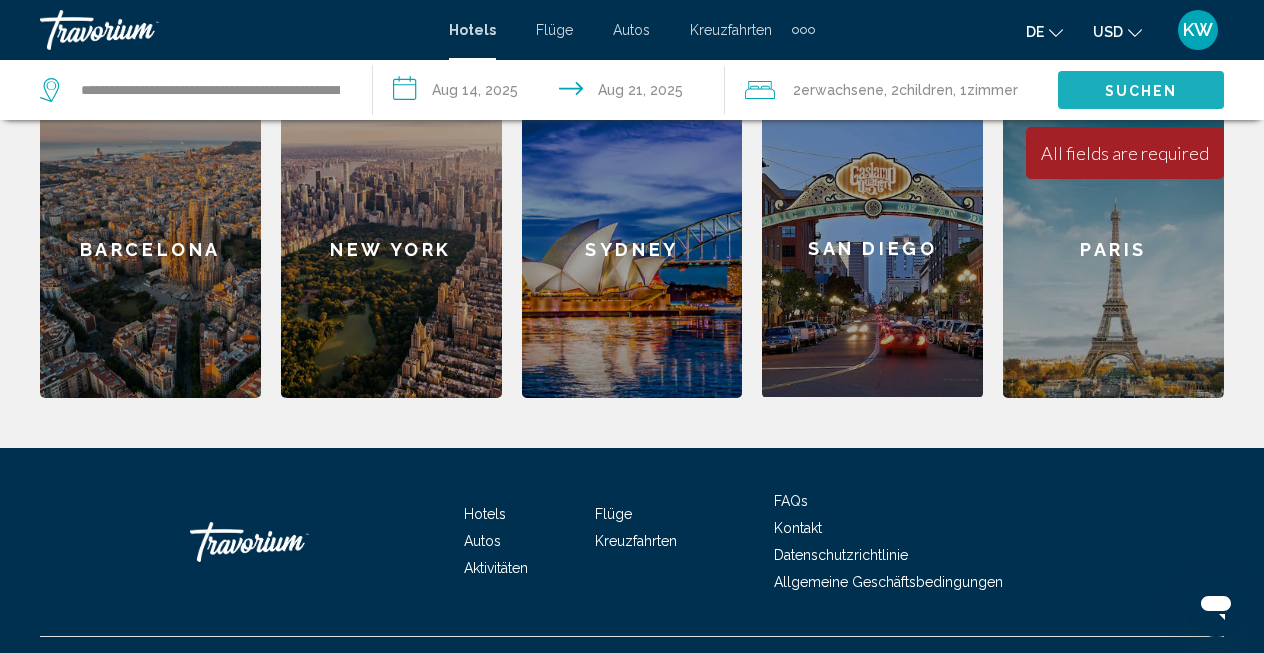 click on "Suchen" at bounding box center (1141, 90) 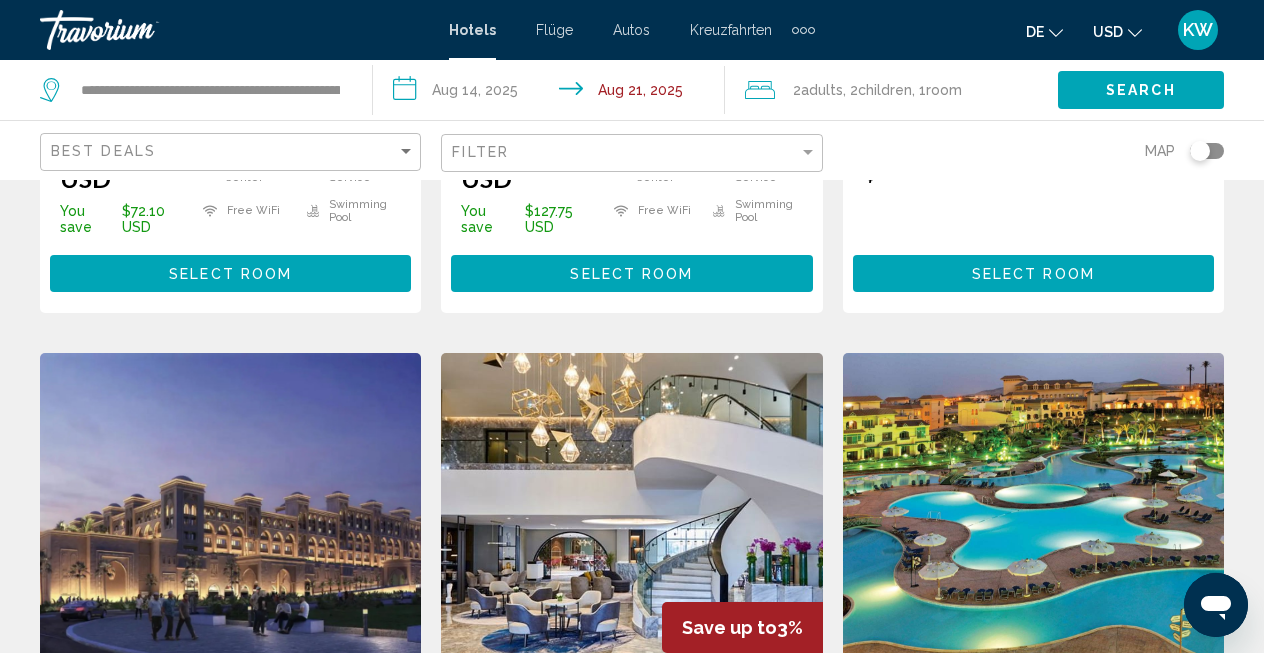 scroll, scrollTop: 0, scrollLeft: 0, axis: both 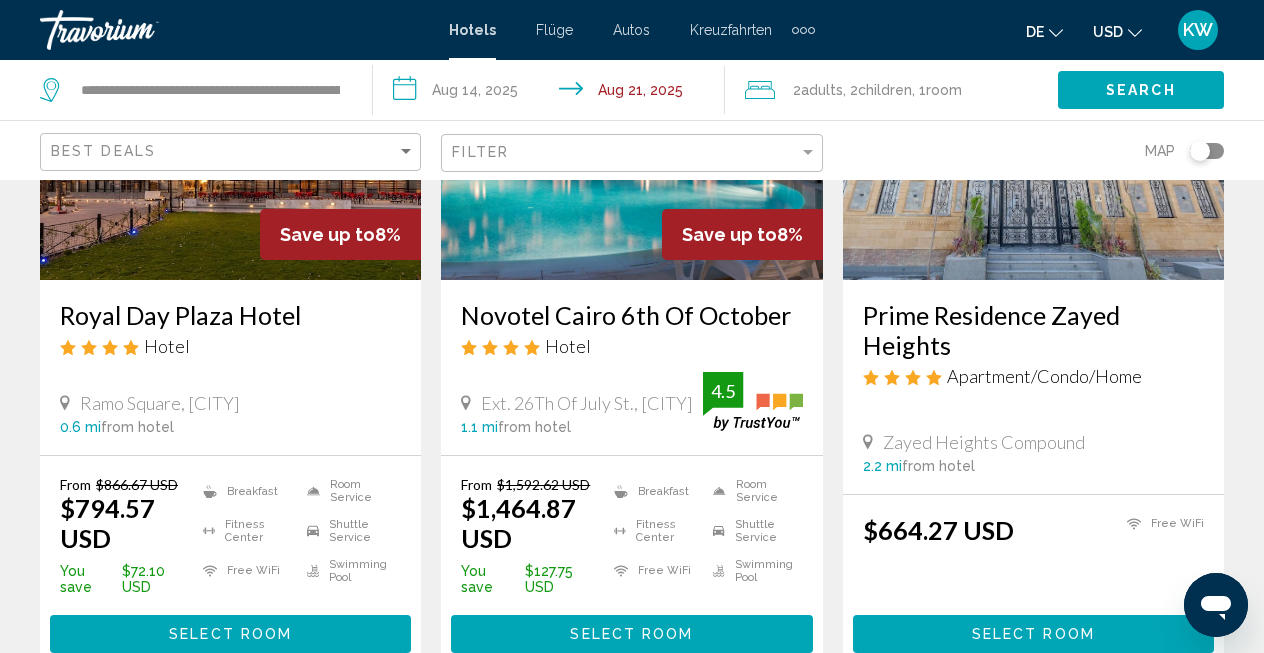 click on "Select Room" at bounding box center (631, 635) 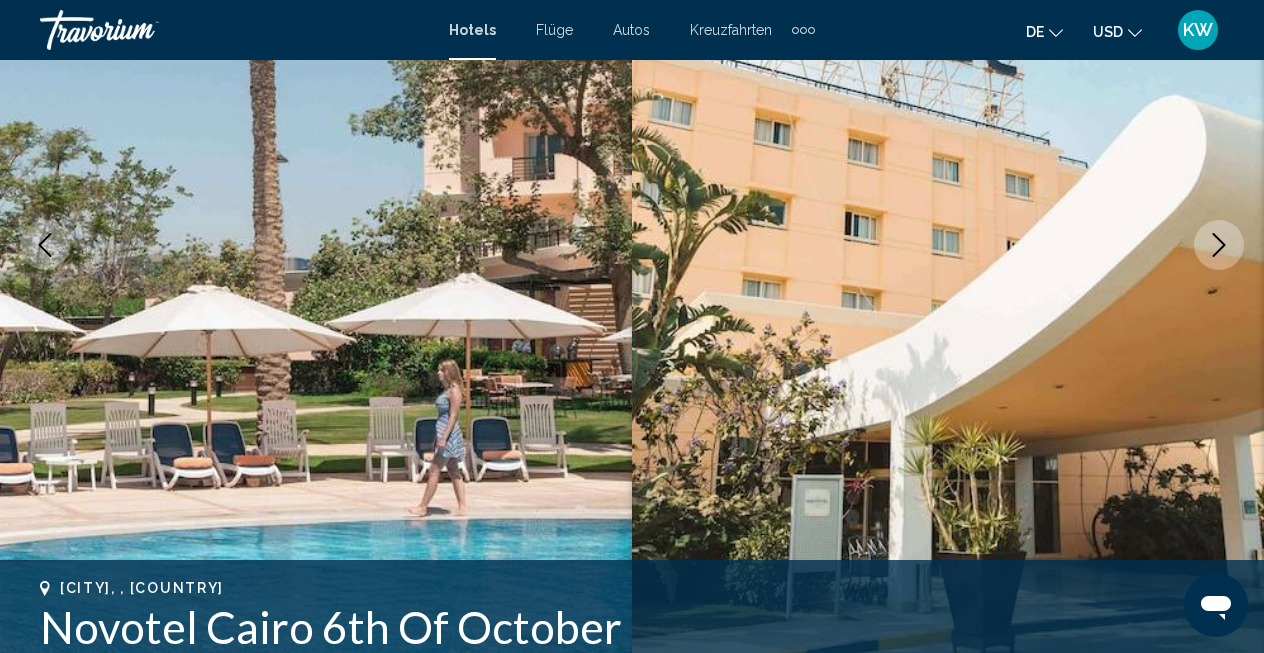 scroll, scrollTop: 208, scrollLeft: 0, axis: vertical 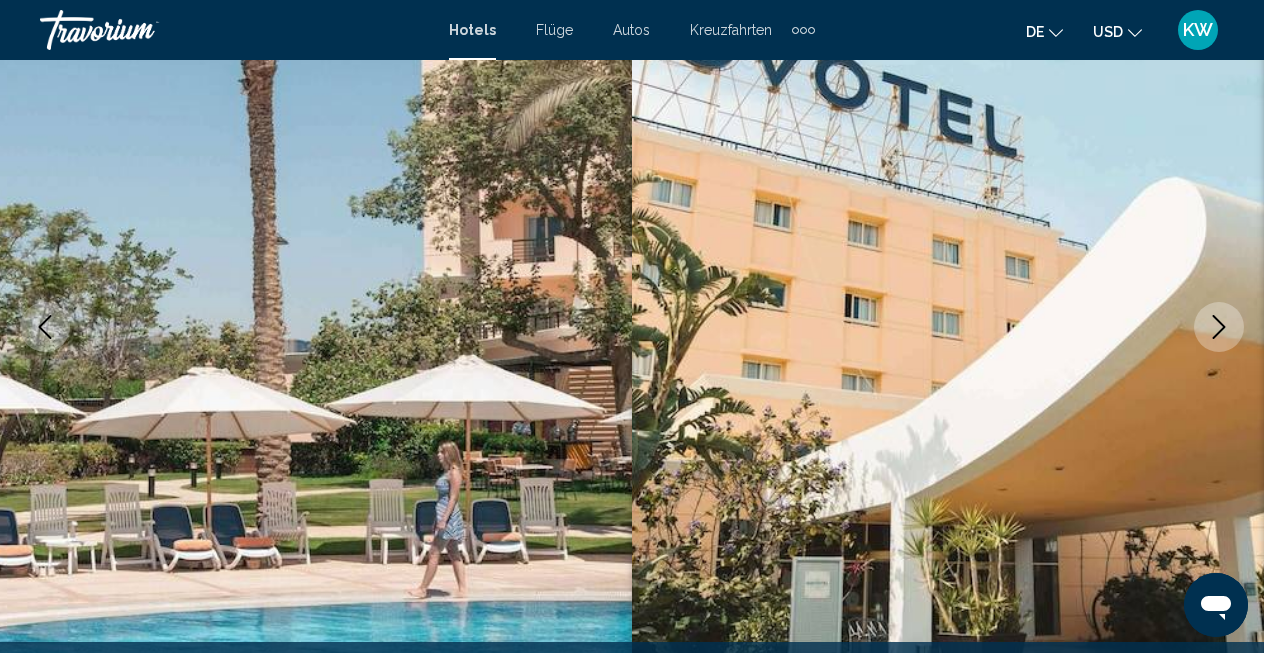 click 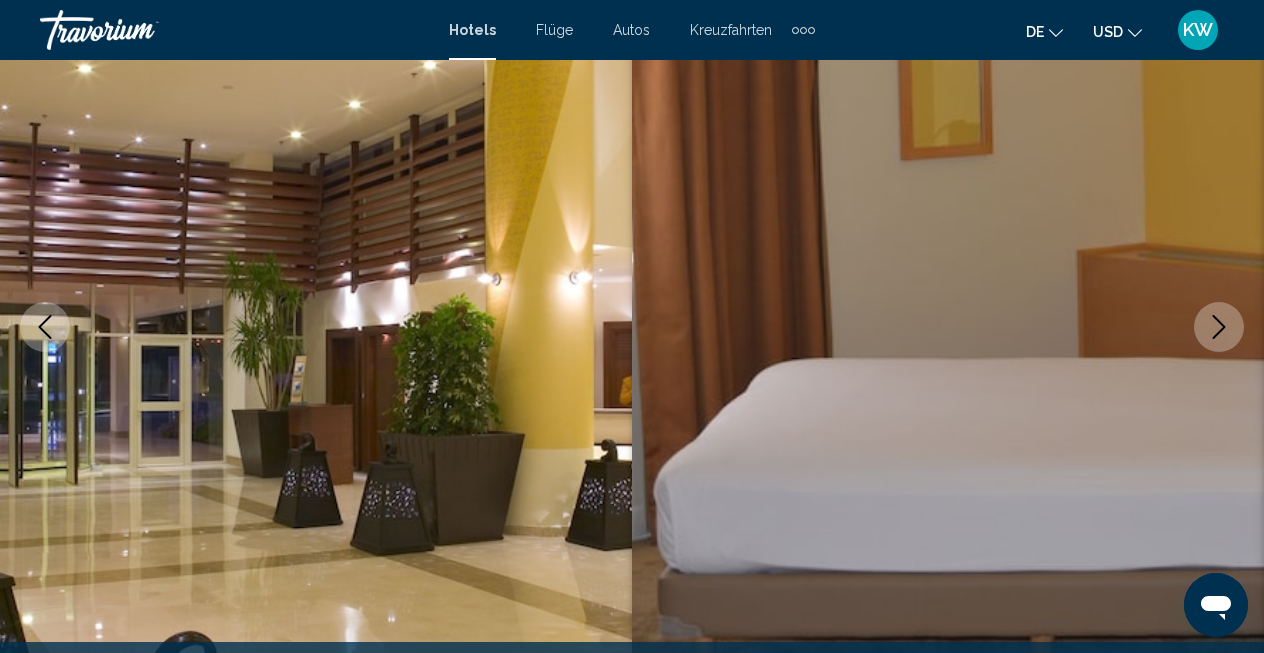 click 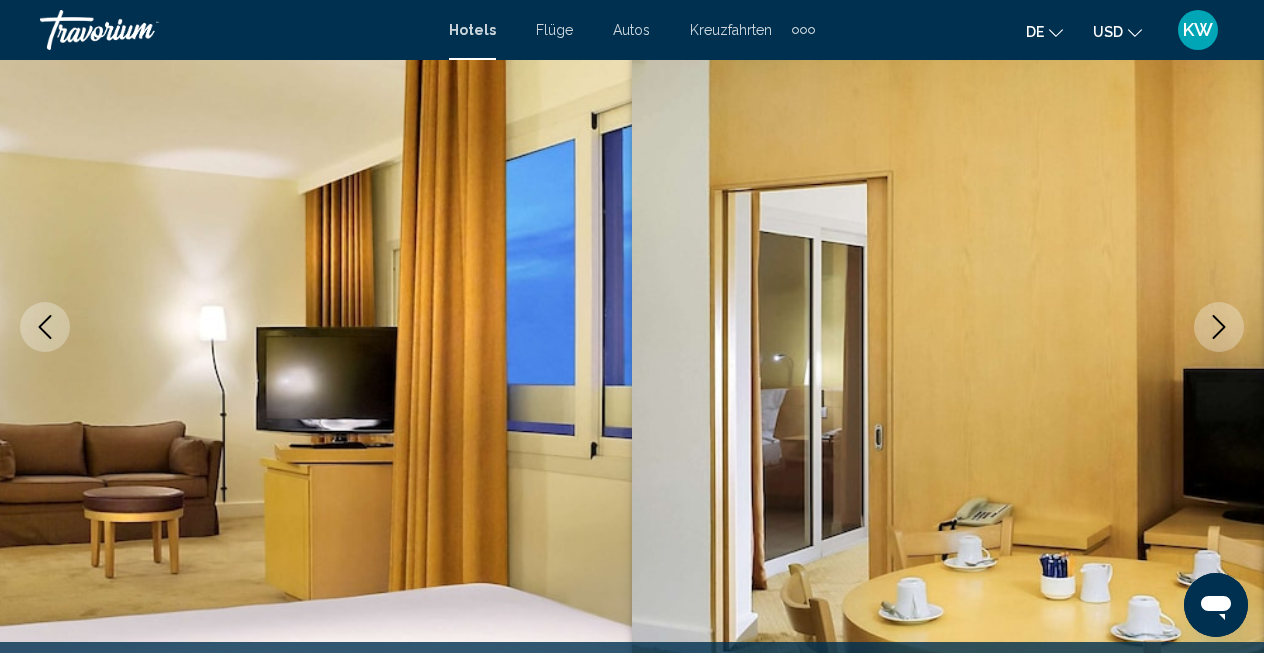 click 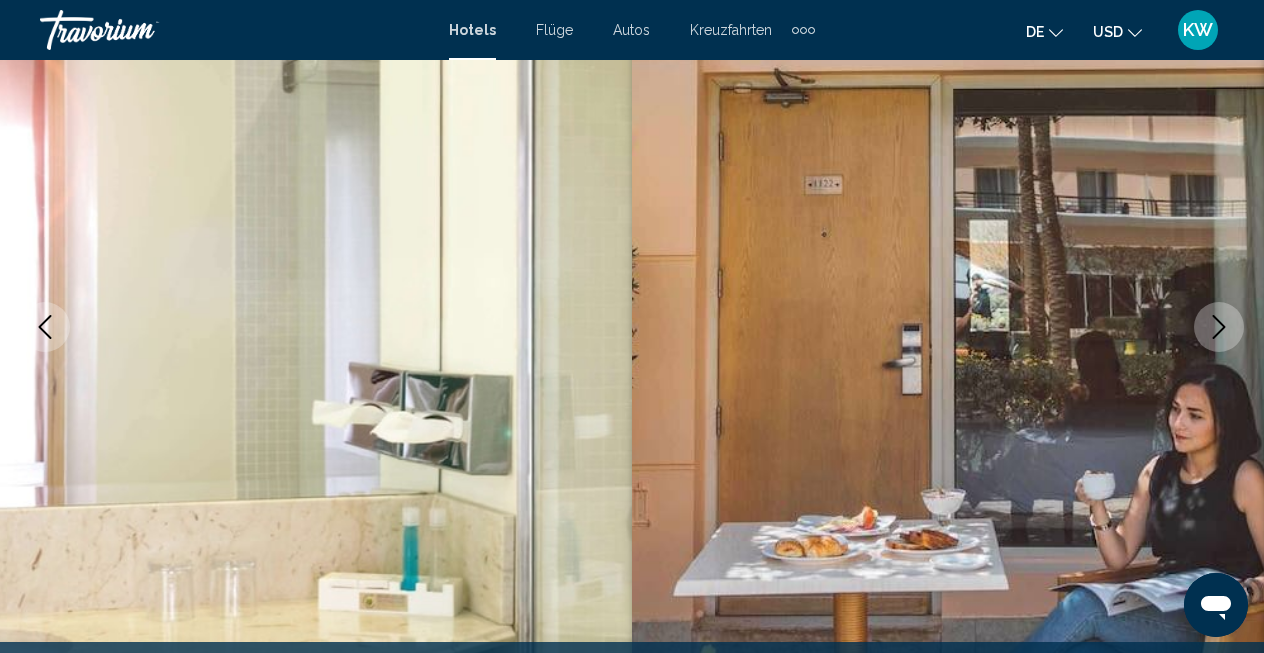 click 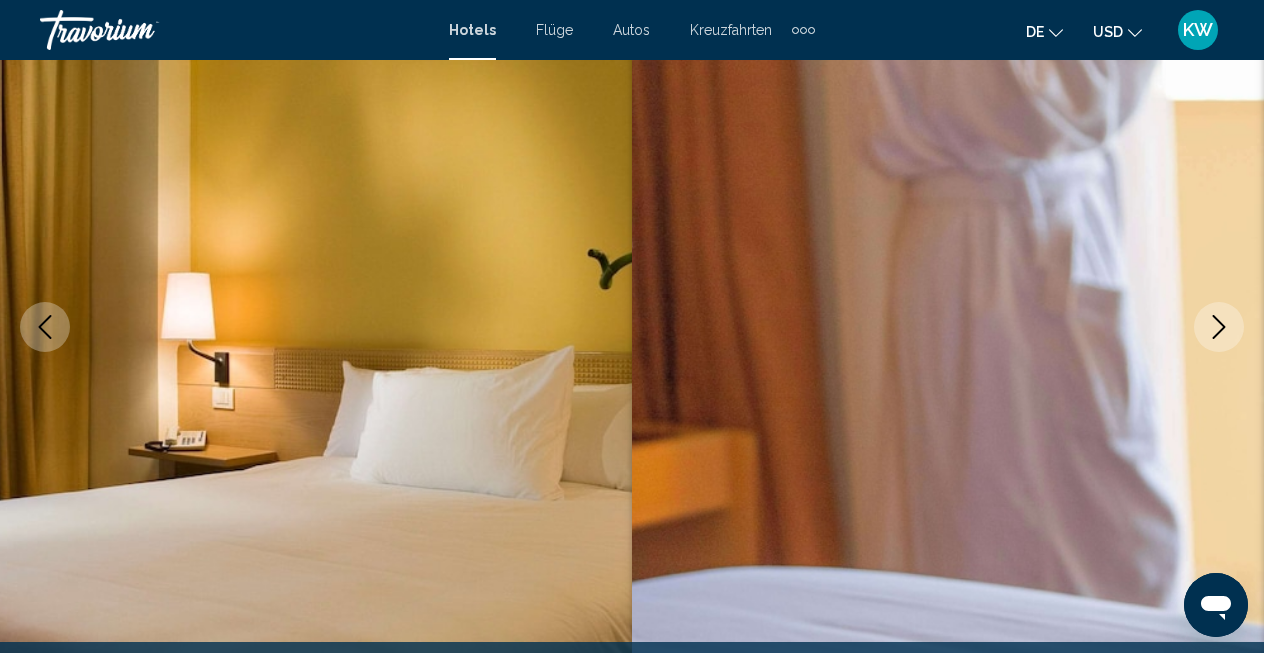 click 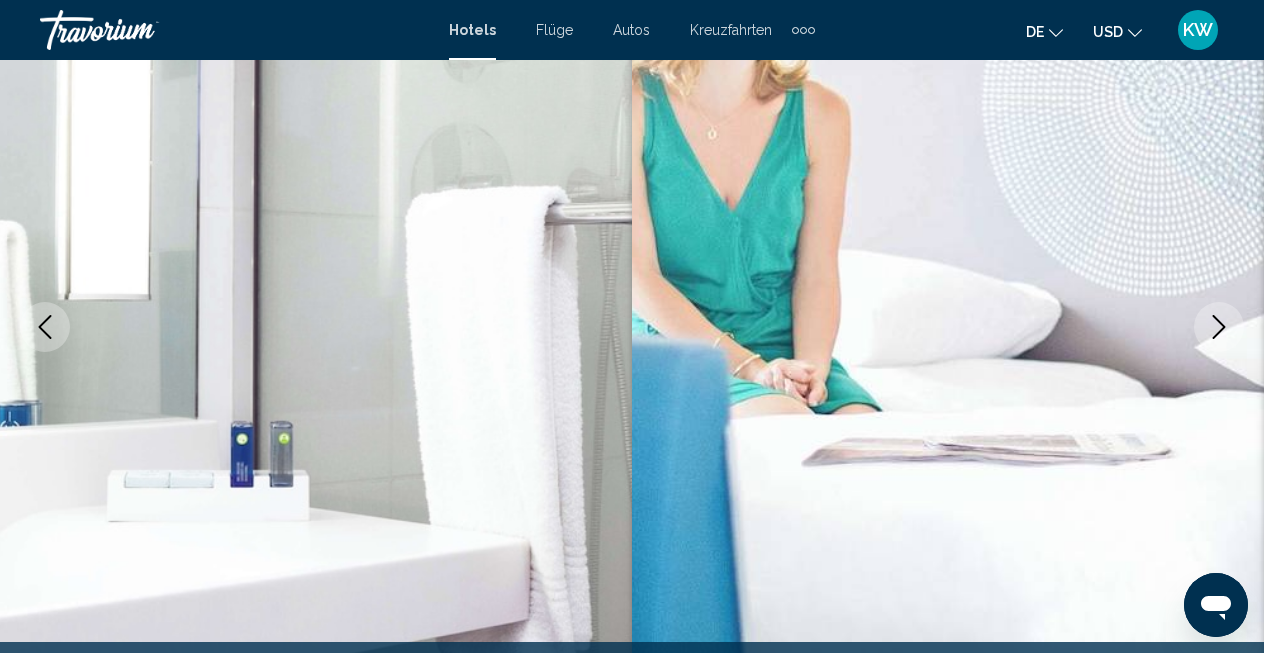 click 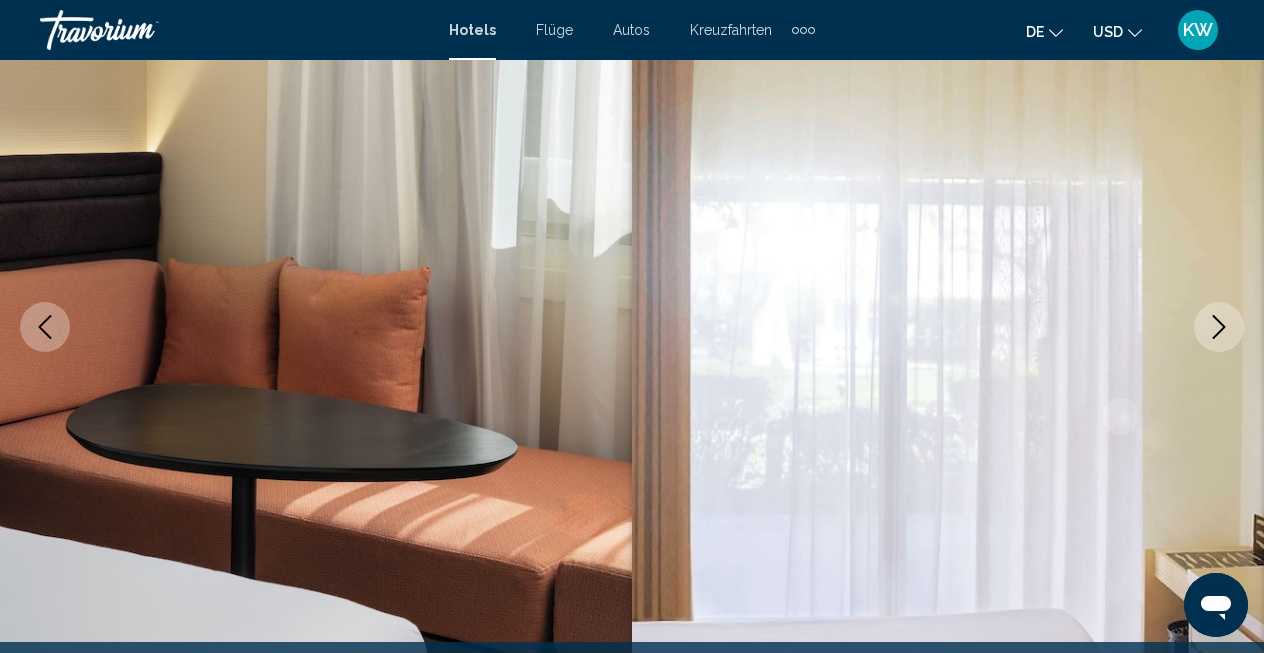 click 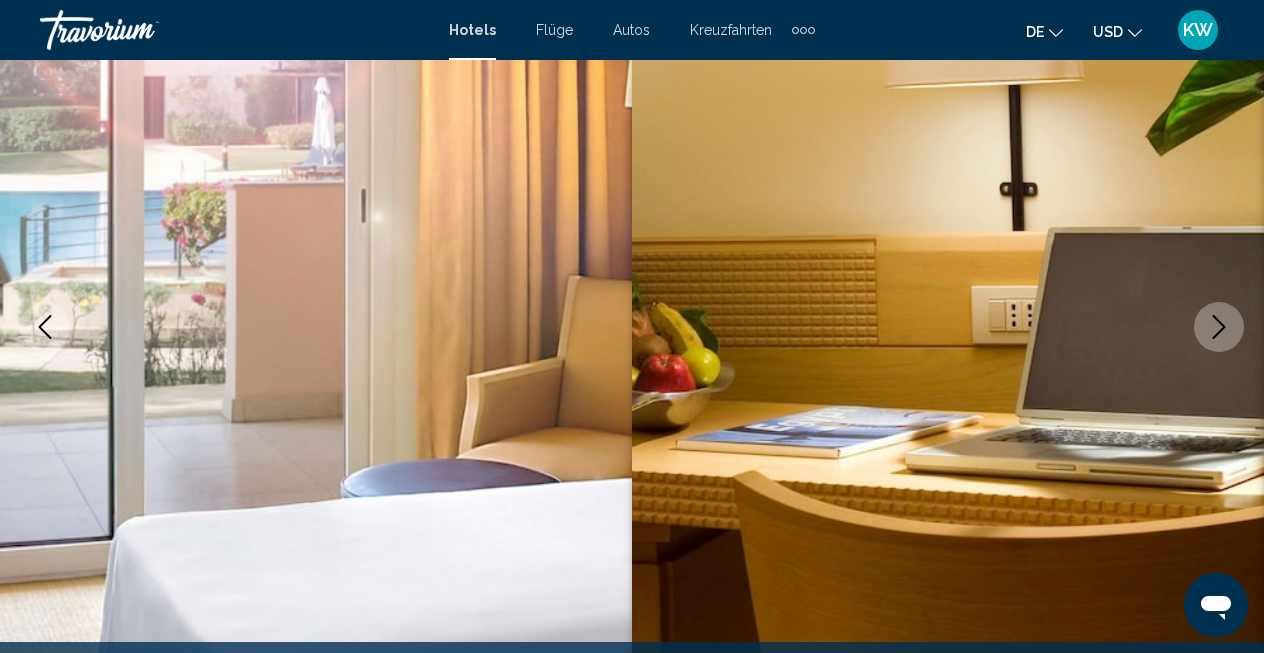 click 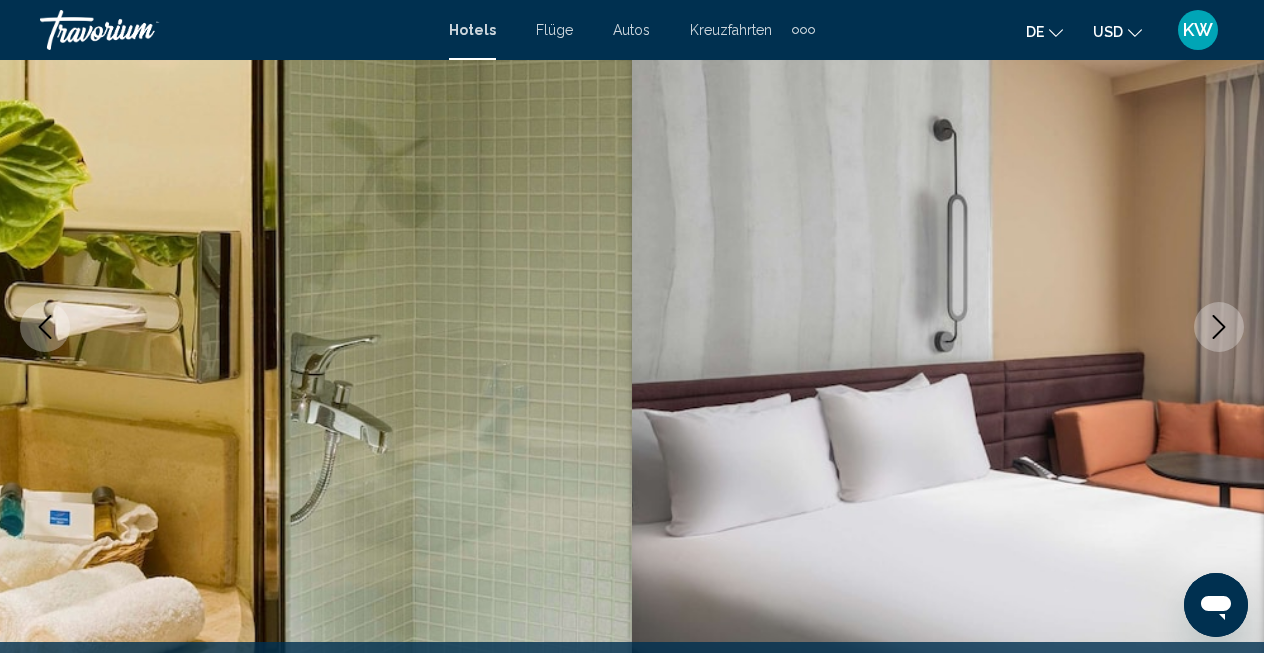 click 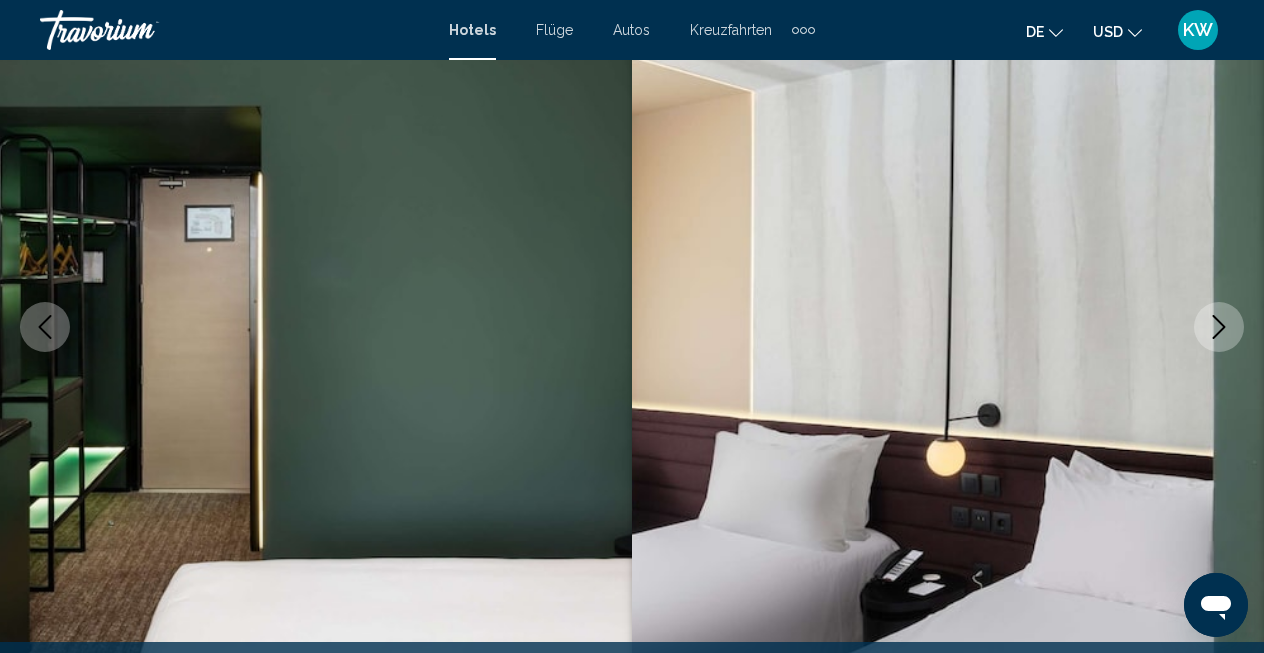 click 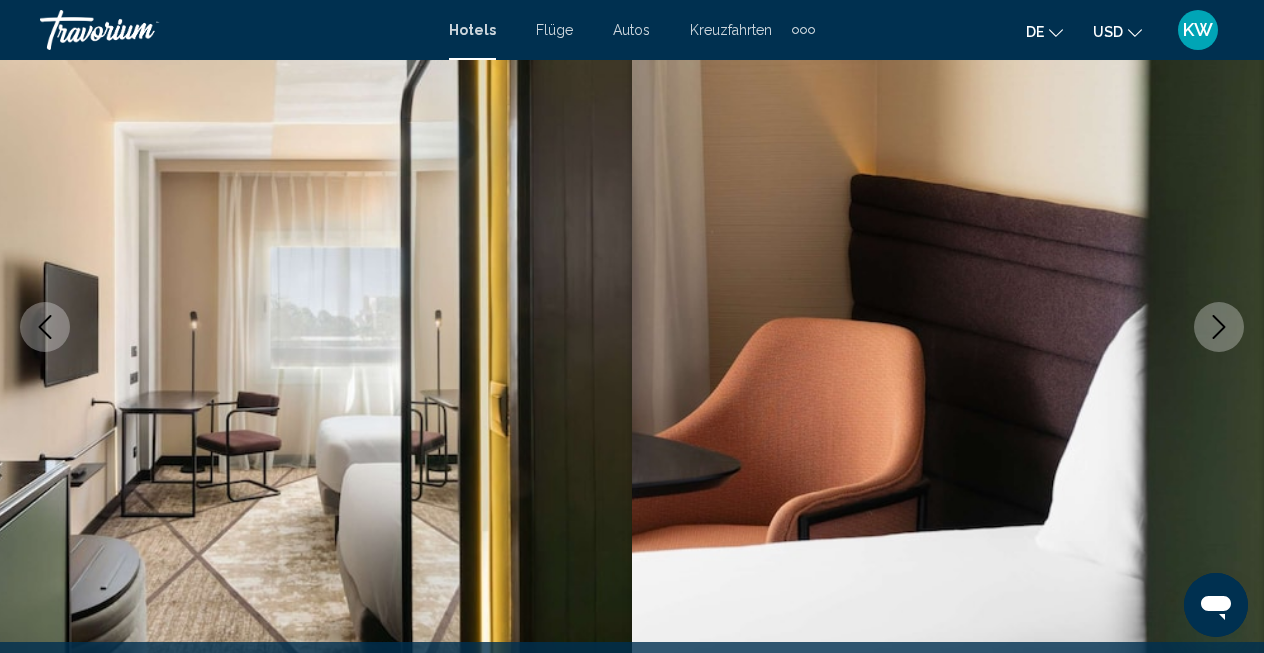 click 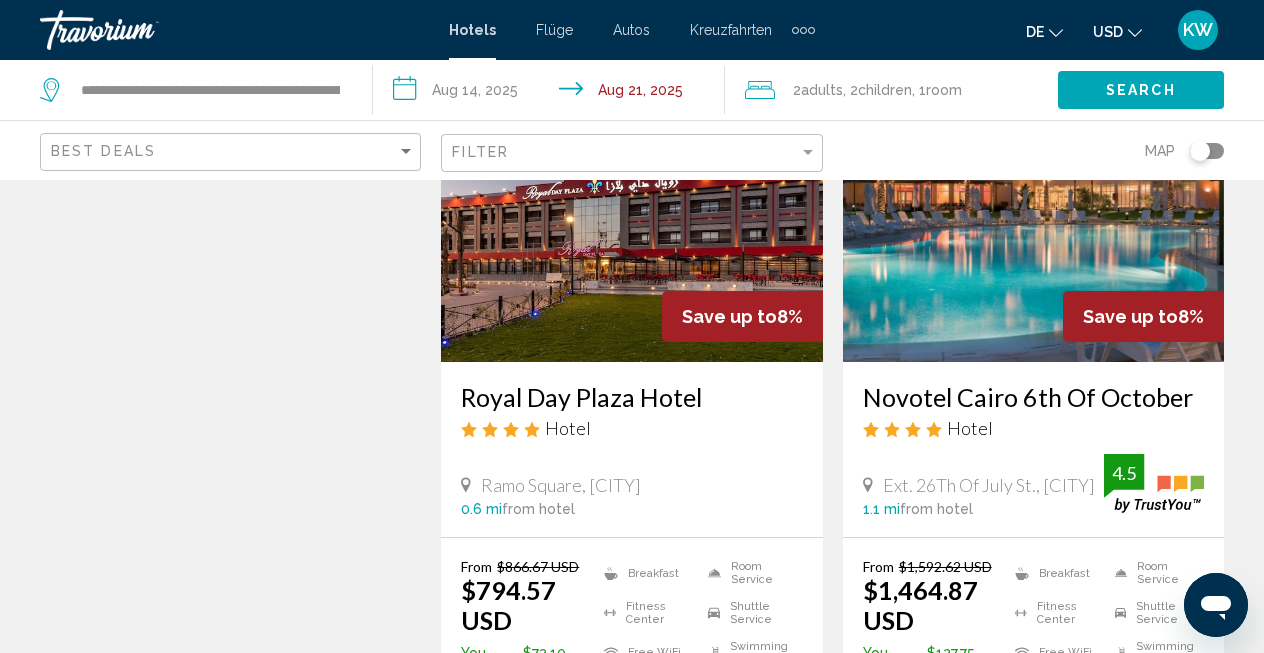 scroll, scrollTop: 0, scrollLeft: 0, axis: both 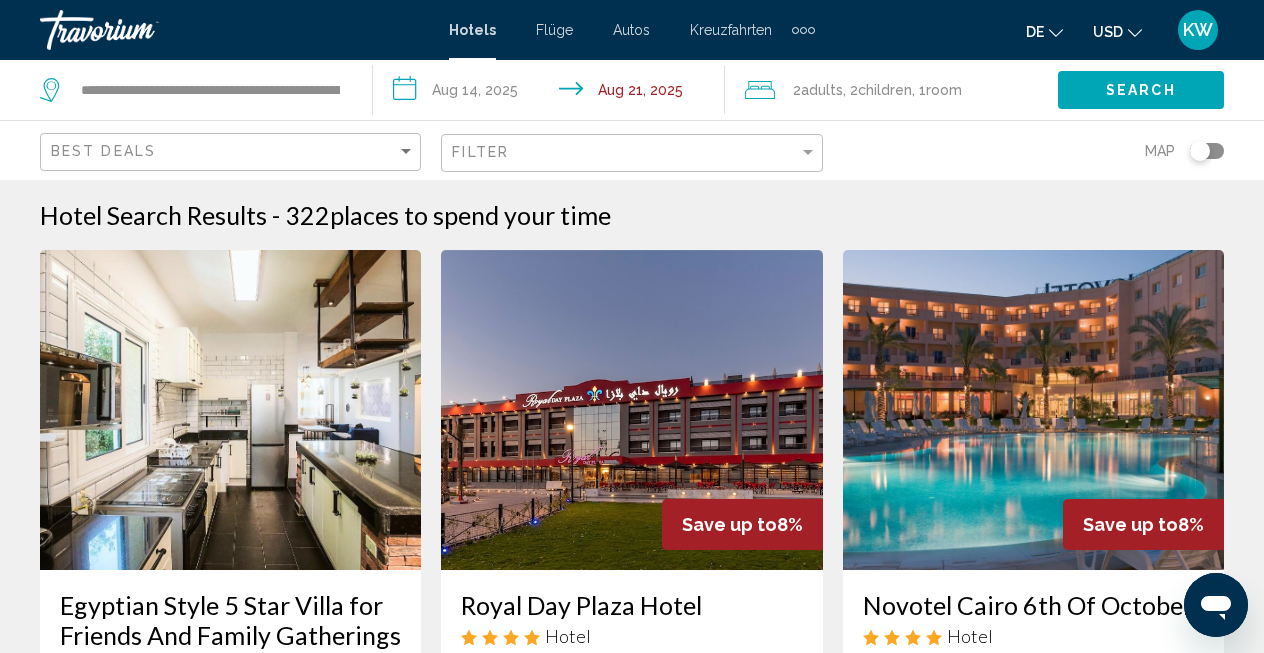 click on "Best Deals" 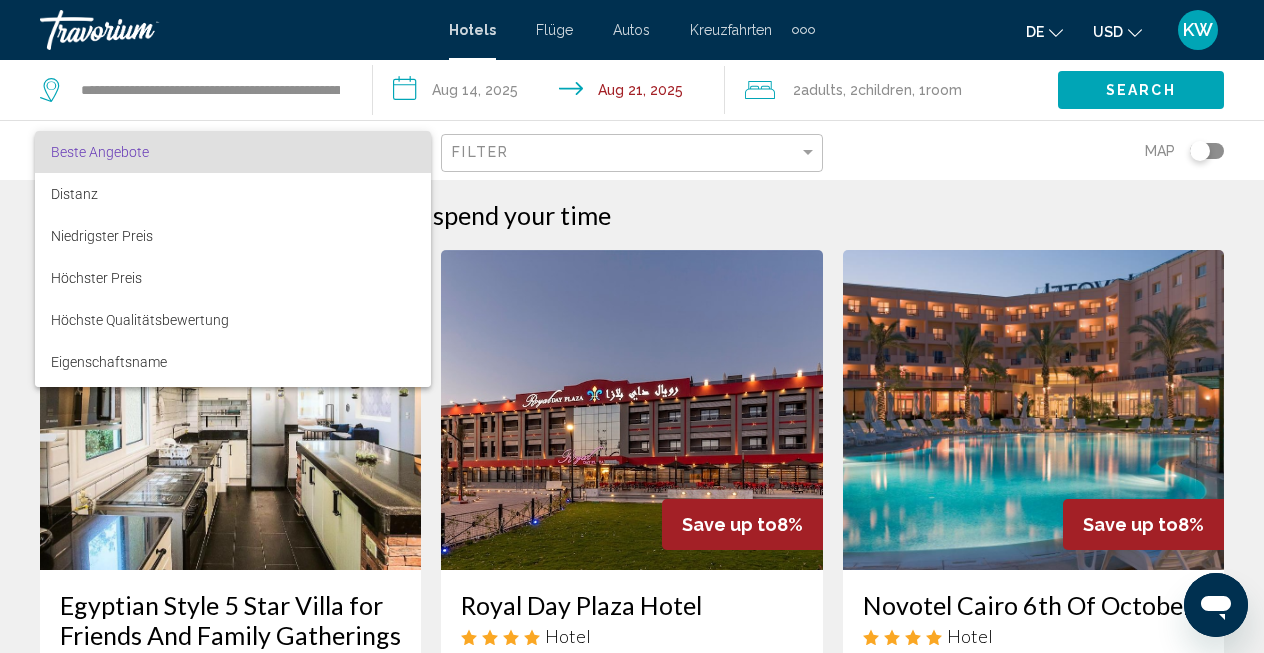 scroll, scrollTop: 38, scrollLeft: 0, axis: vertical 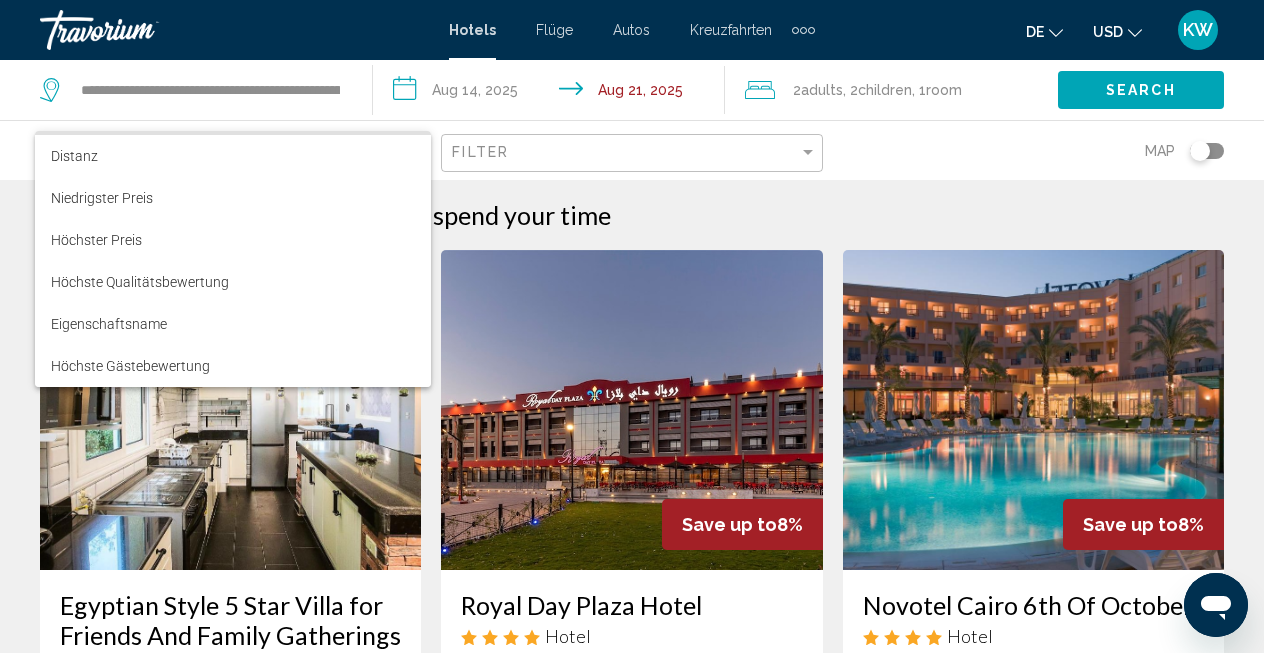 click at bounding box center (632, 326) 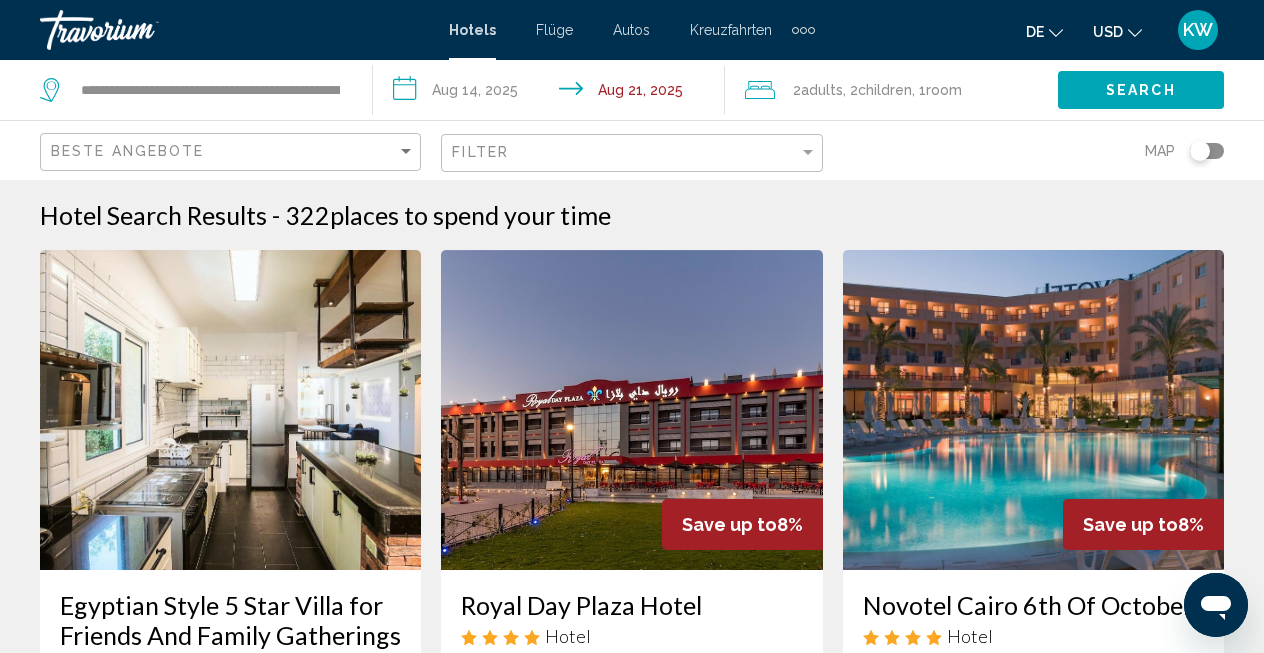 click on "Filter" 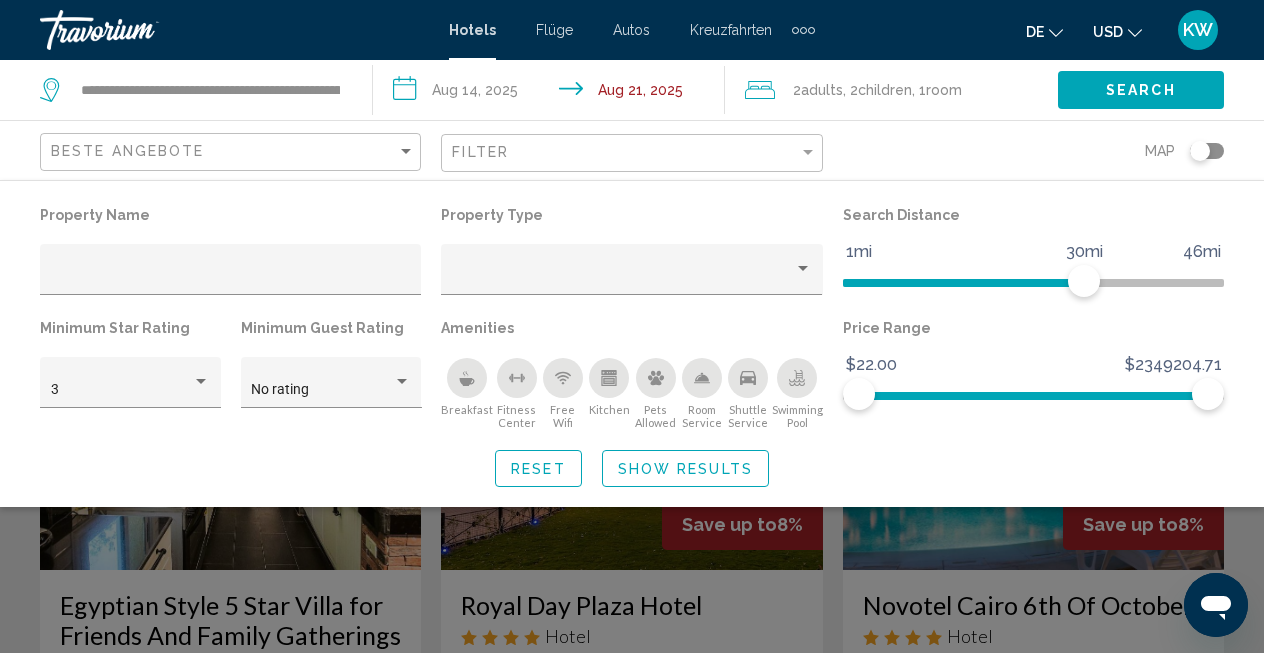 click on "Beste Angebote" 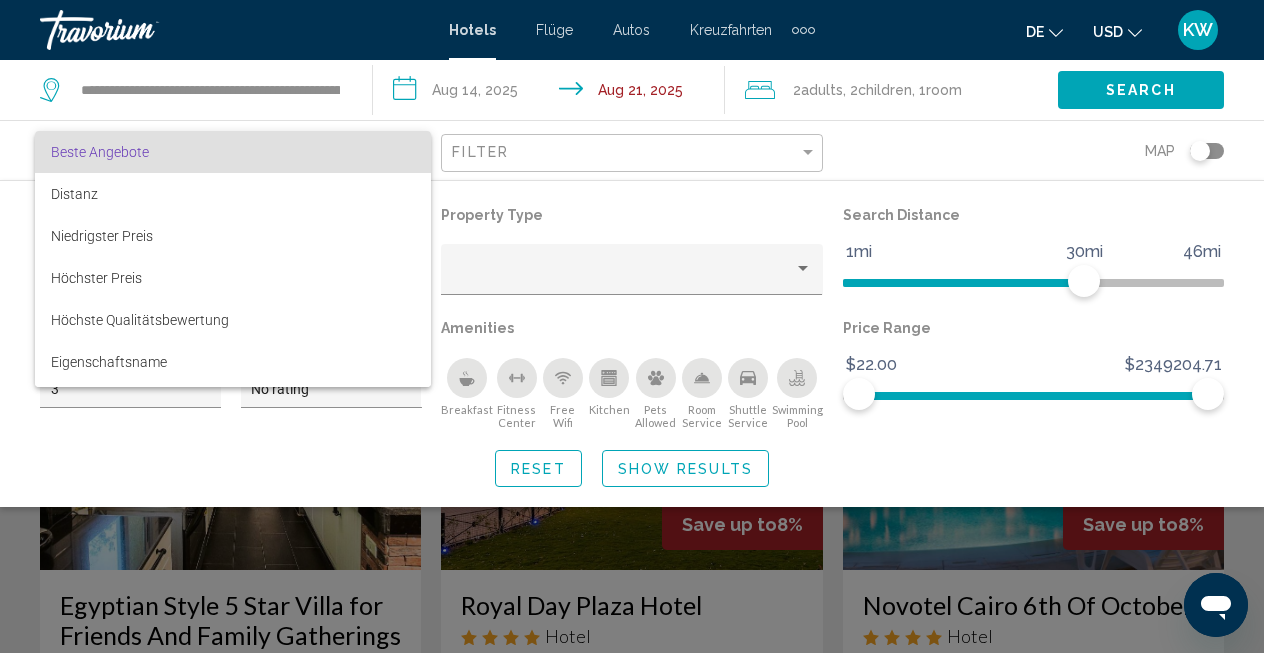 click at bounding box center (632, 326) 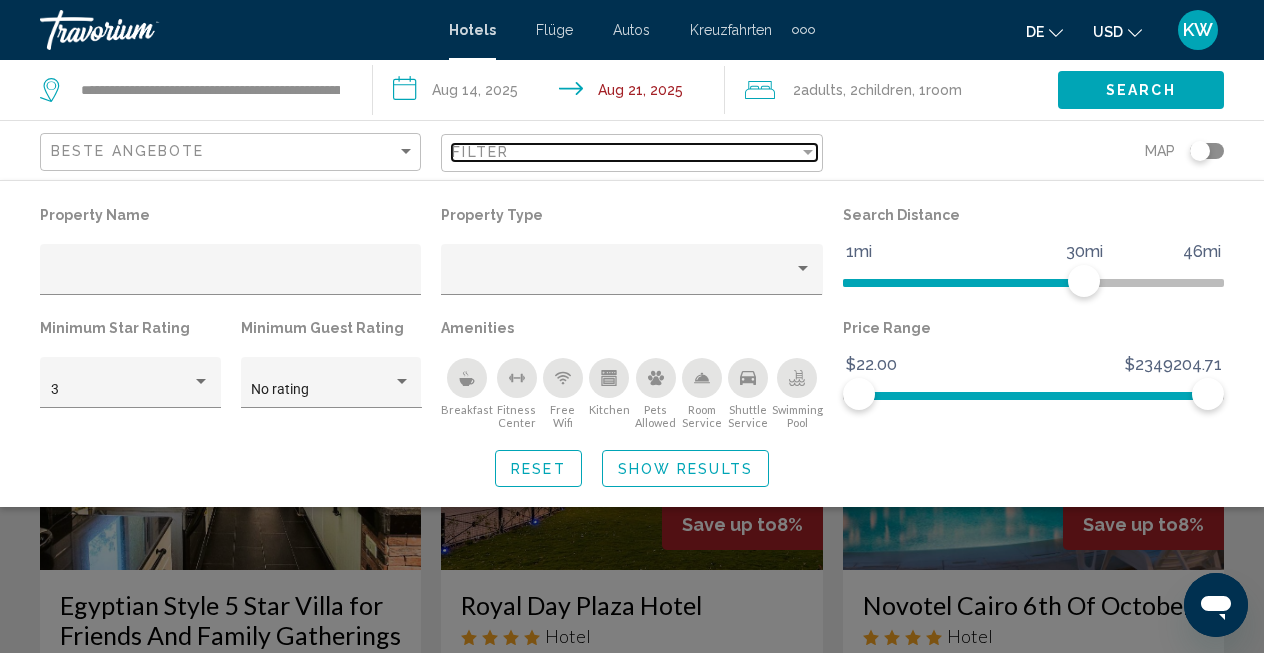 click on "Filter" at bounding box center [625, 152] 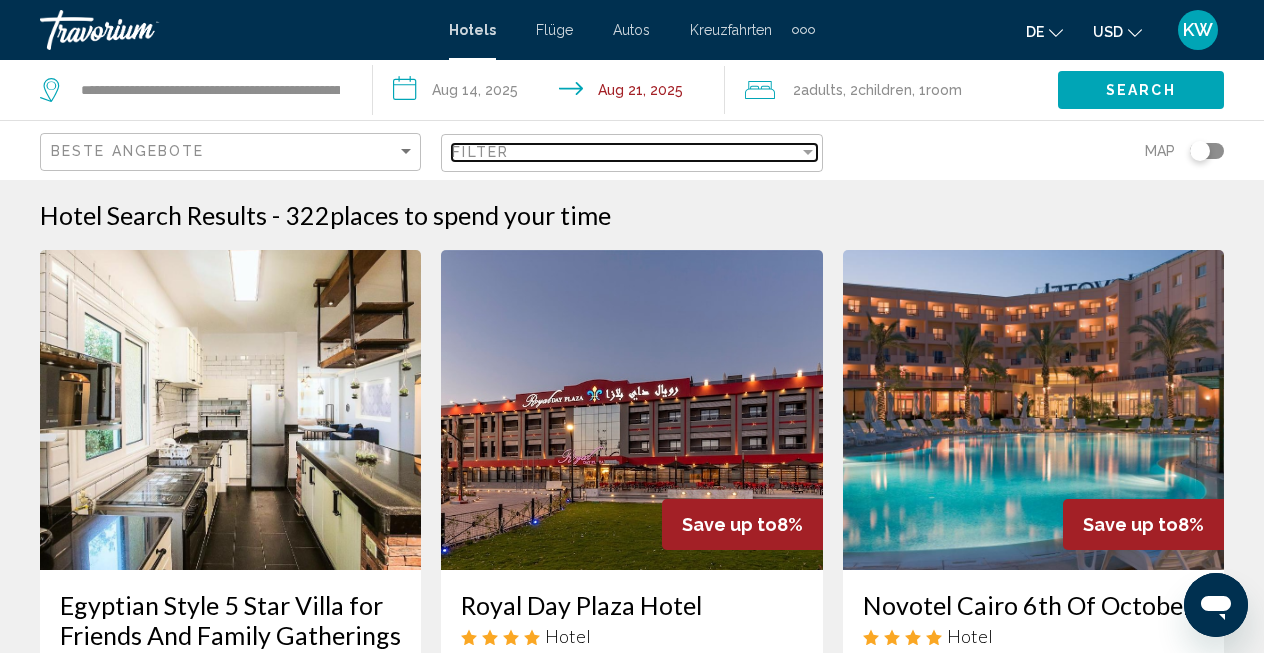 click on "Filter" at bounding box center (625, 152) 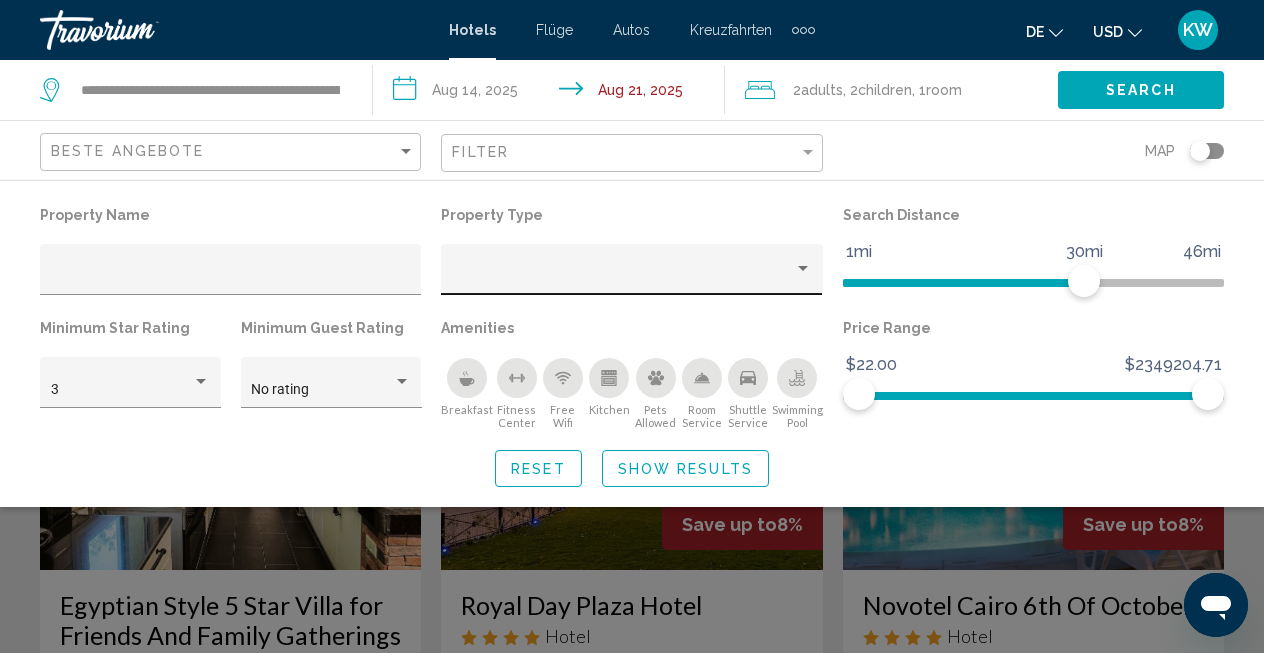 click 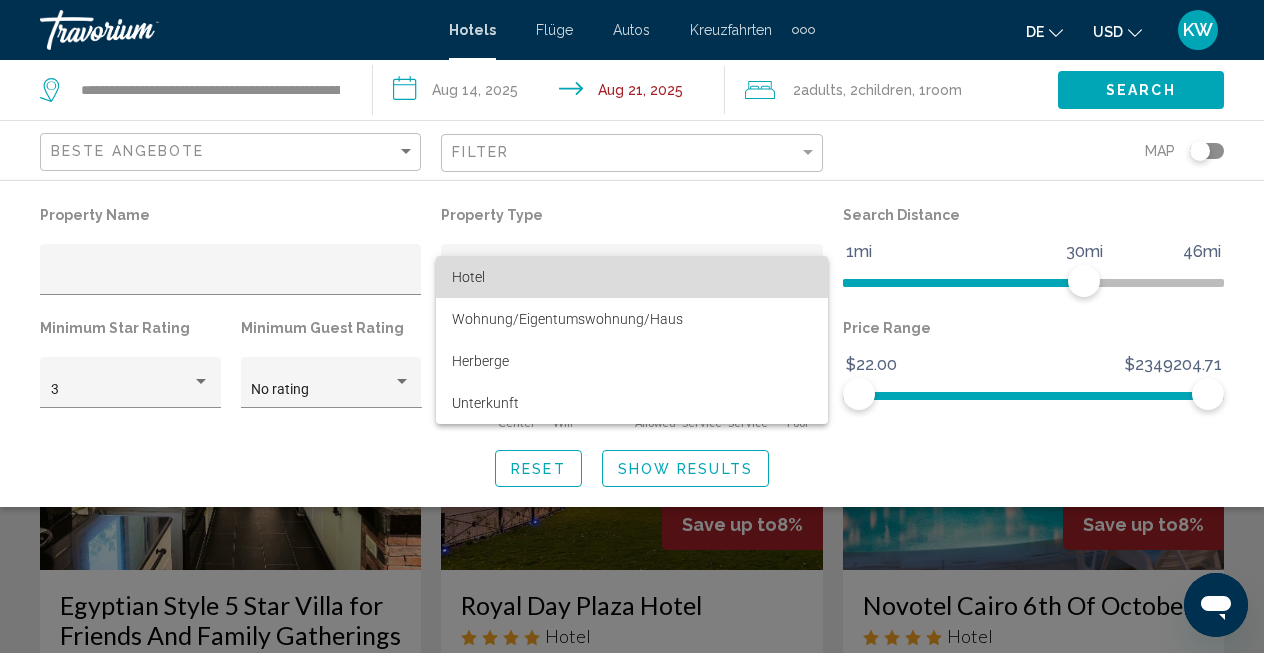 click on "Hotel" at bounding box center [632, 277] 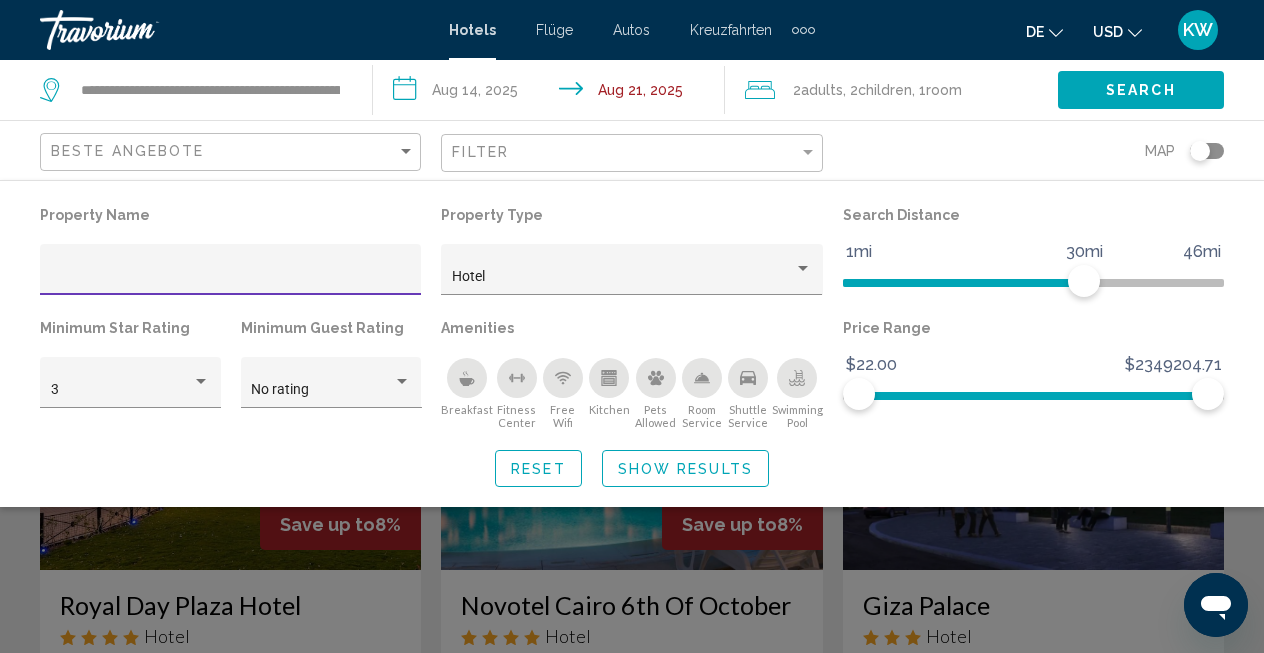 click at bounding box center (231, 277) 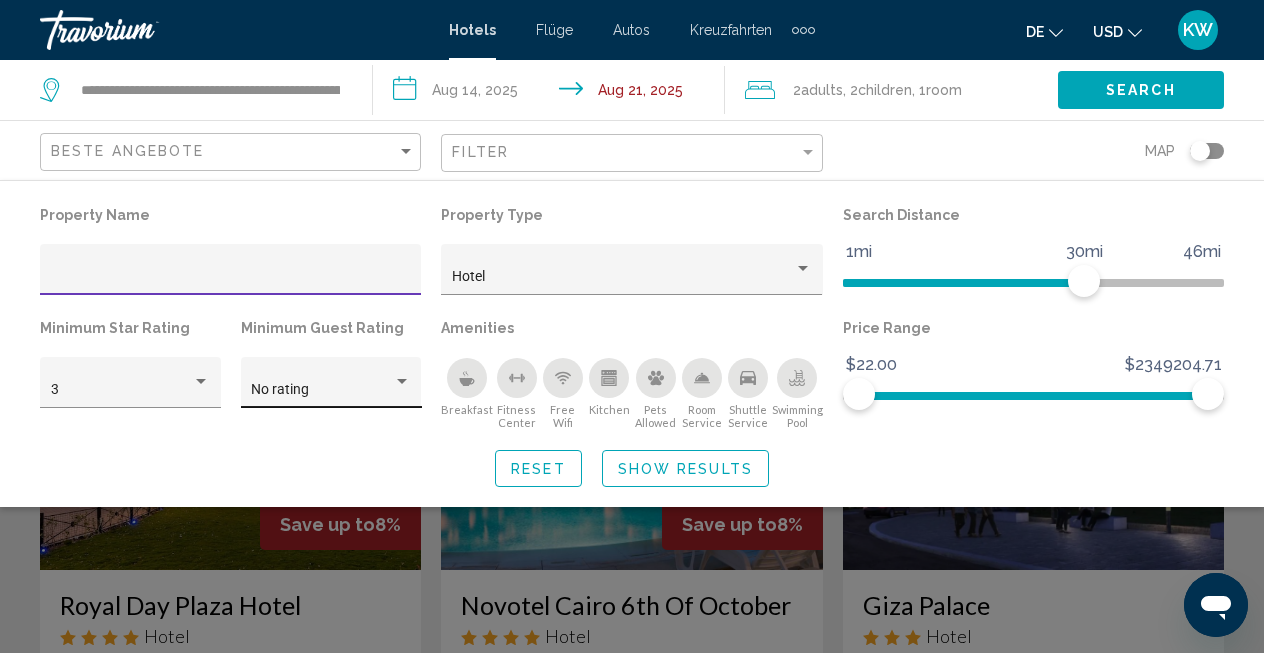 click on "No rating" at bounding box center (322, 390) 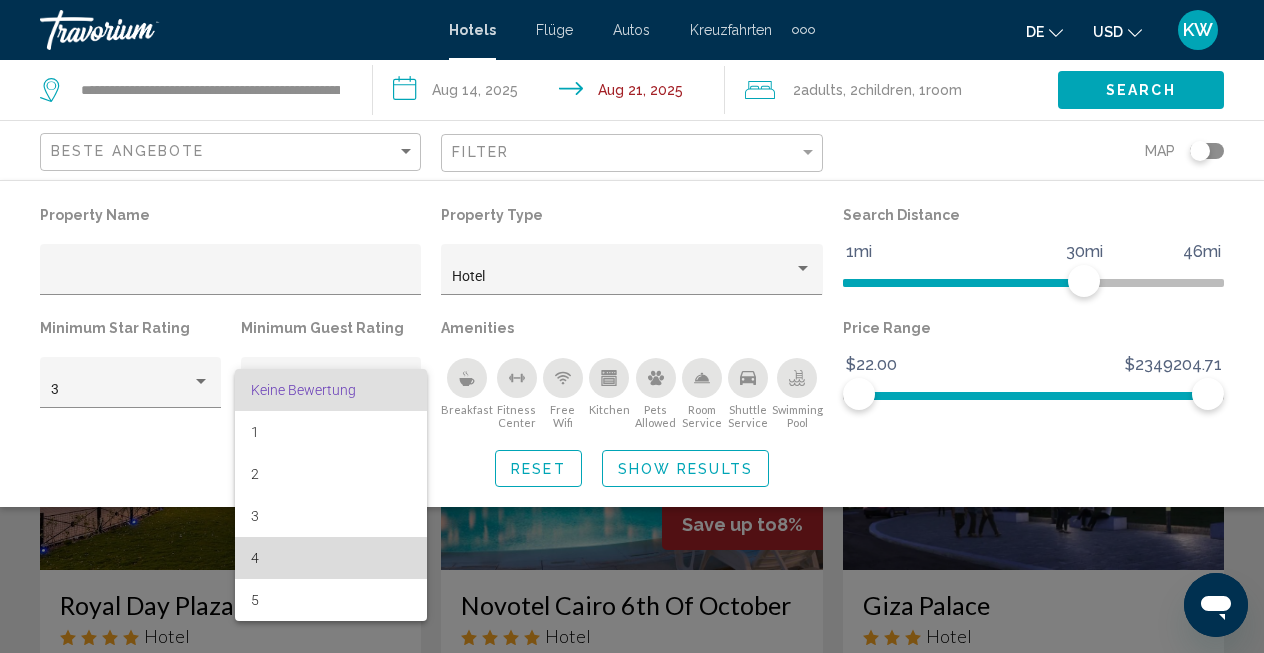 click on "4" at bounding box center (331, 558) 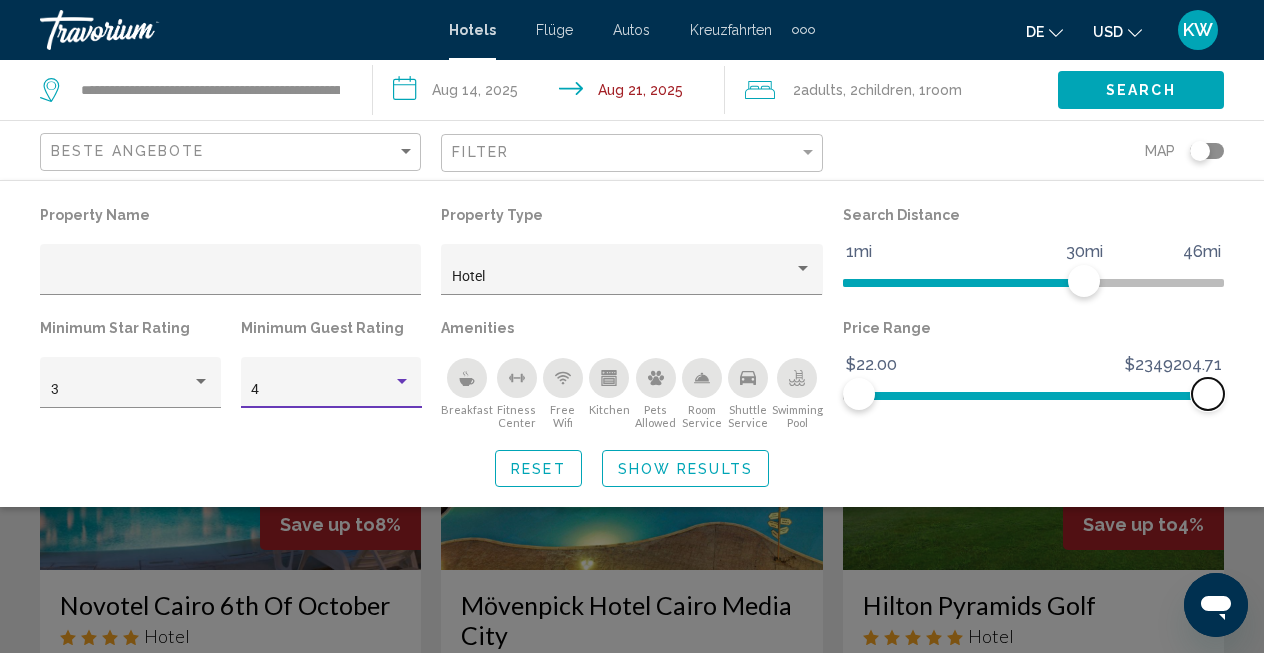click 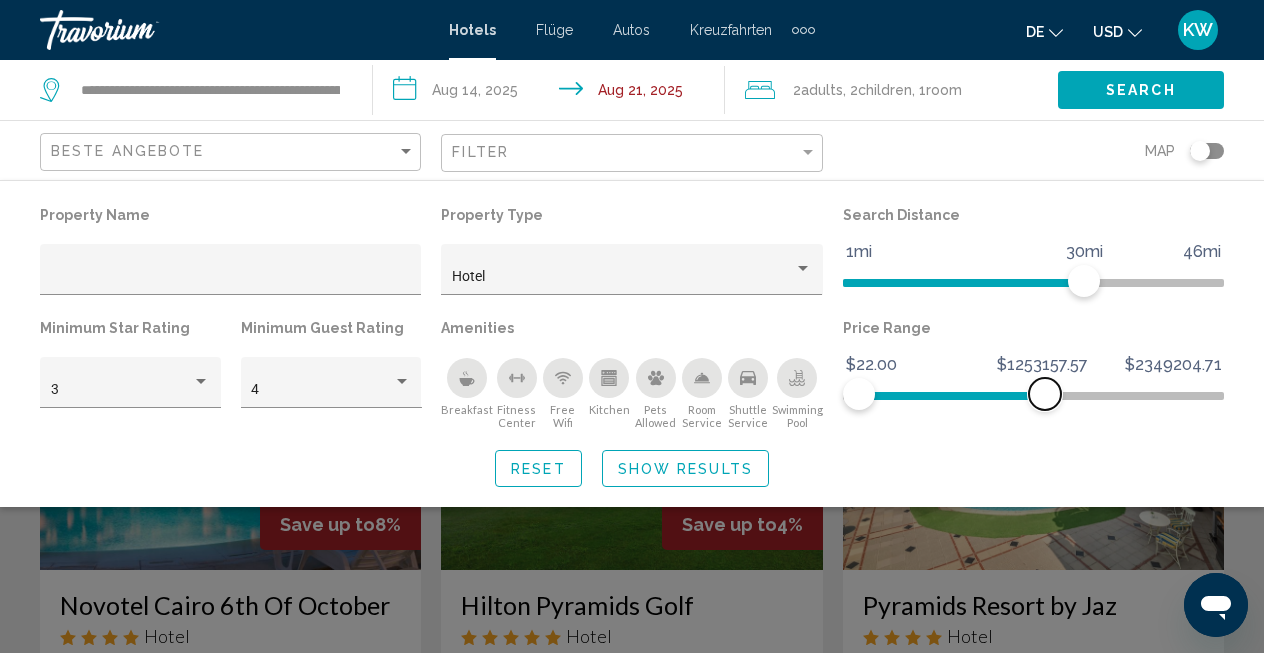 click 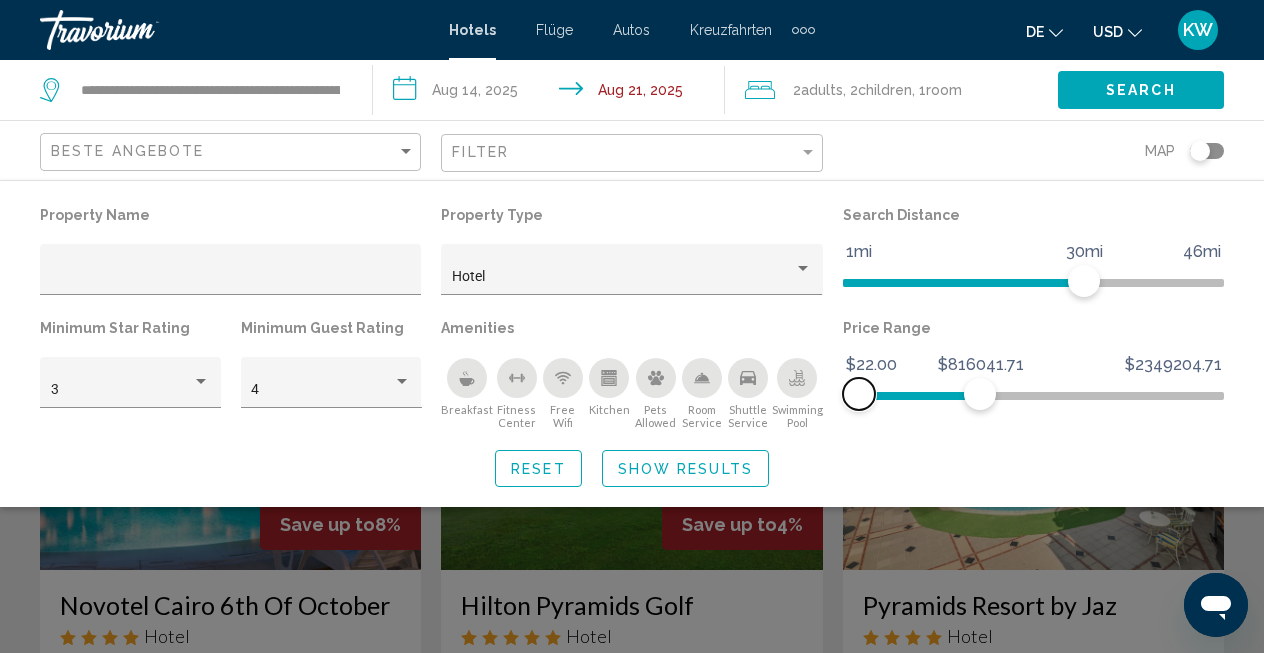 click 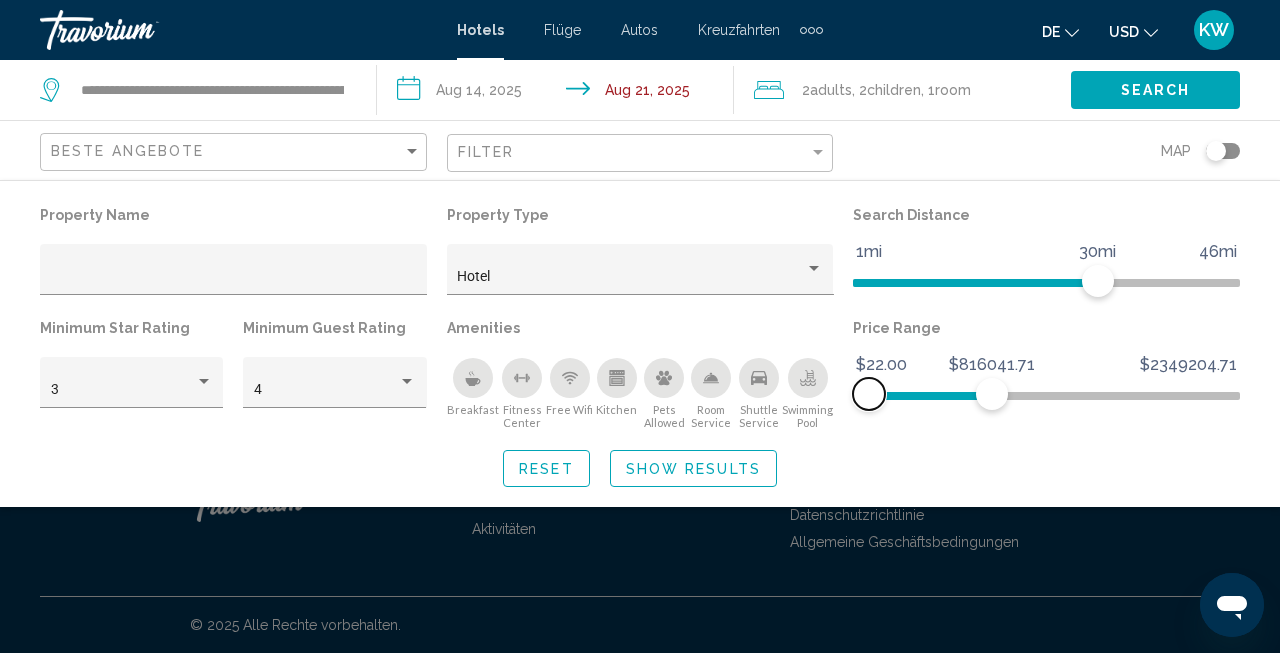 drag, startPoint x: 912, startPoint y: 391, endPoint x: 840, endPoint y: 389, distance: 72.02777 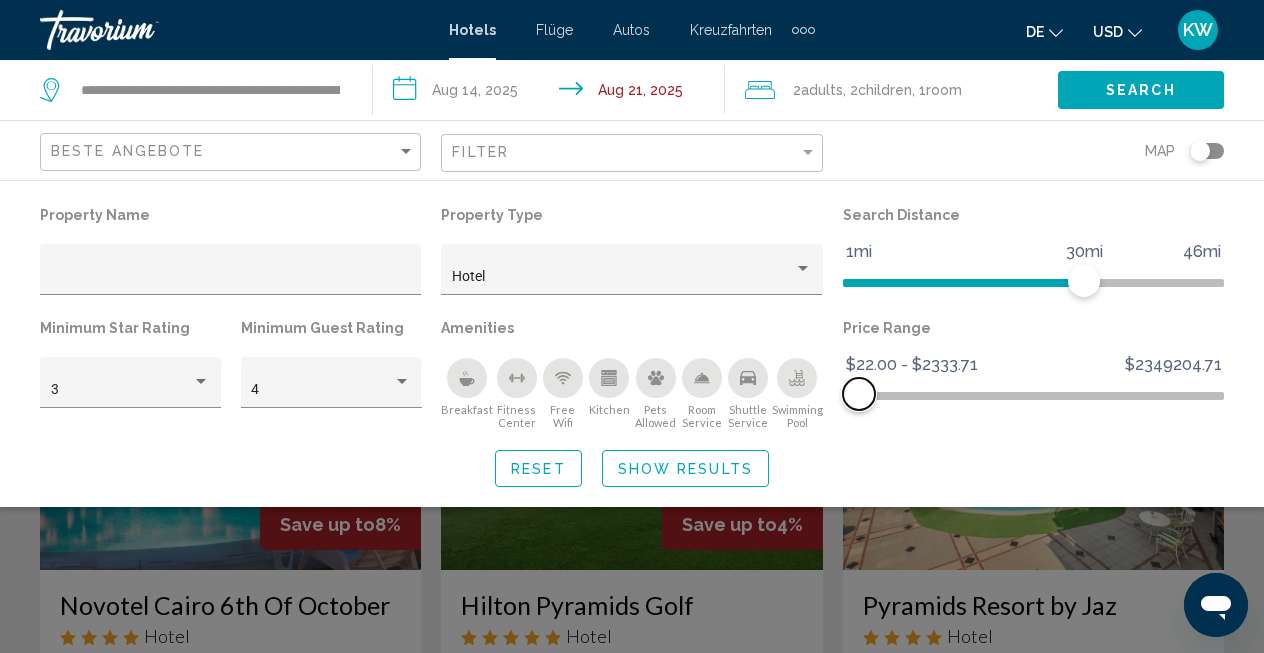 drag, startPoint x: 985, startPoint y: 399, endPoint x: 859, endPoint y: 400, distance: 126.00397 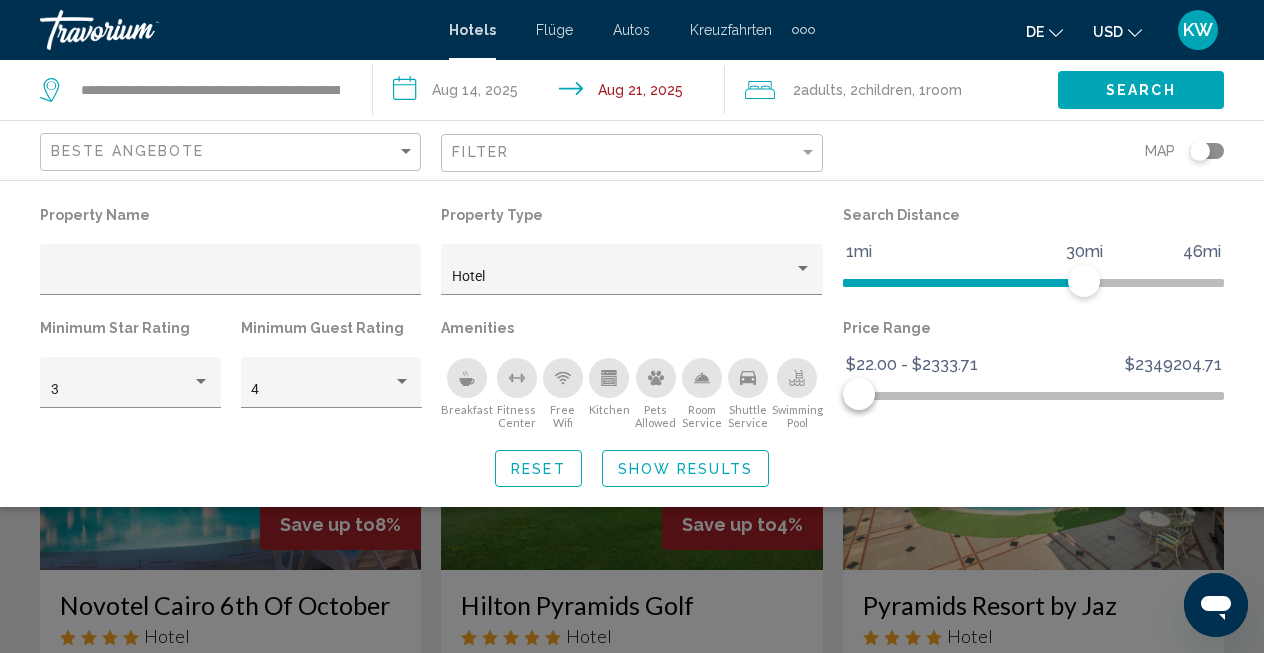 click on "Show Results" 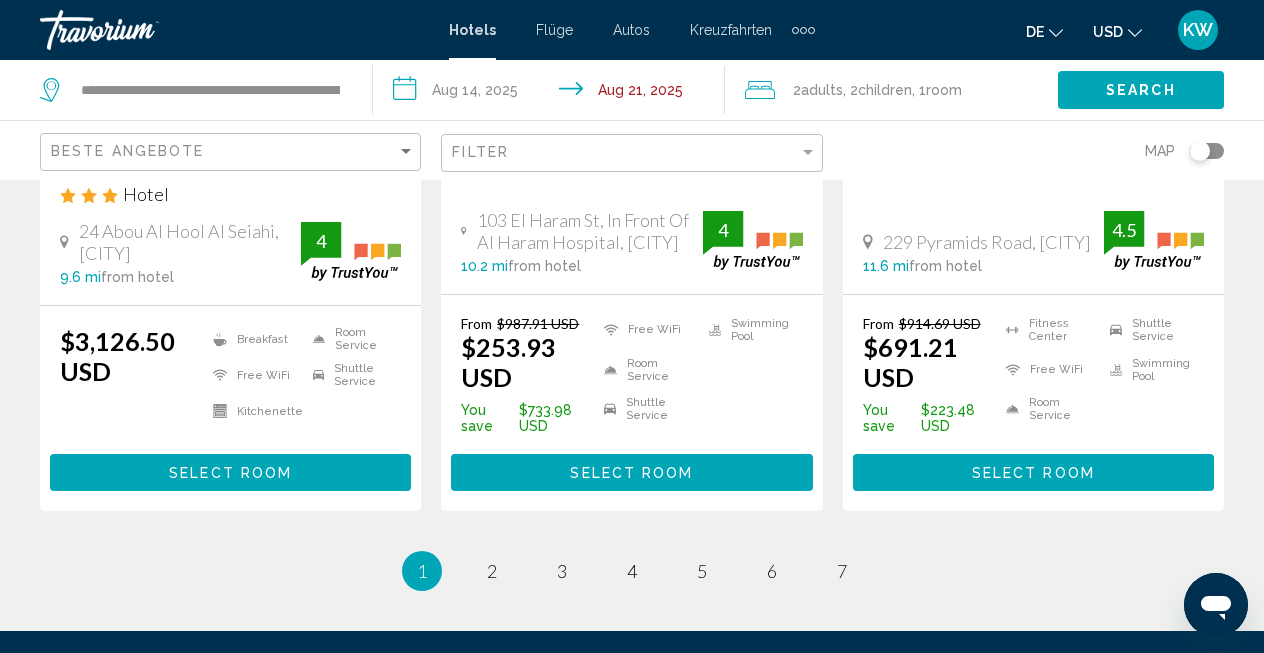 scroll, scrollTop: 2766, scrollLeft: 0, axis: vertical 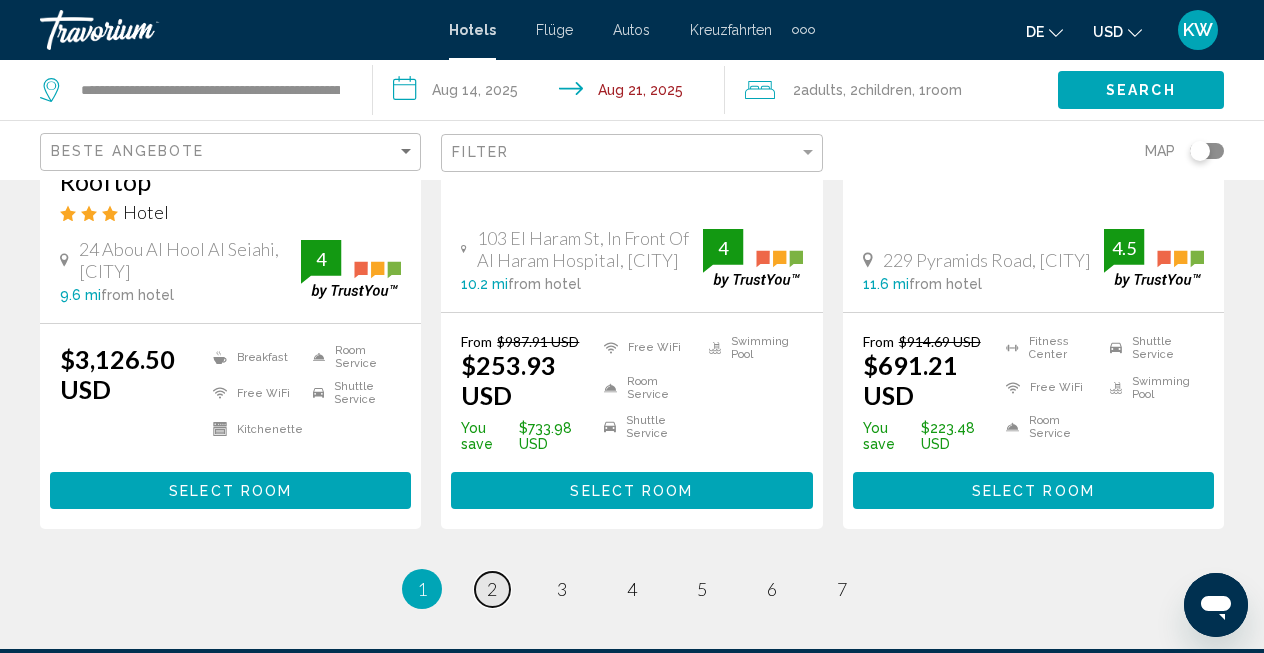 click on "2" at bounding box center [492, 589] 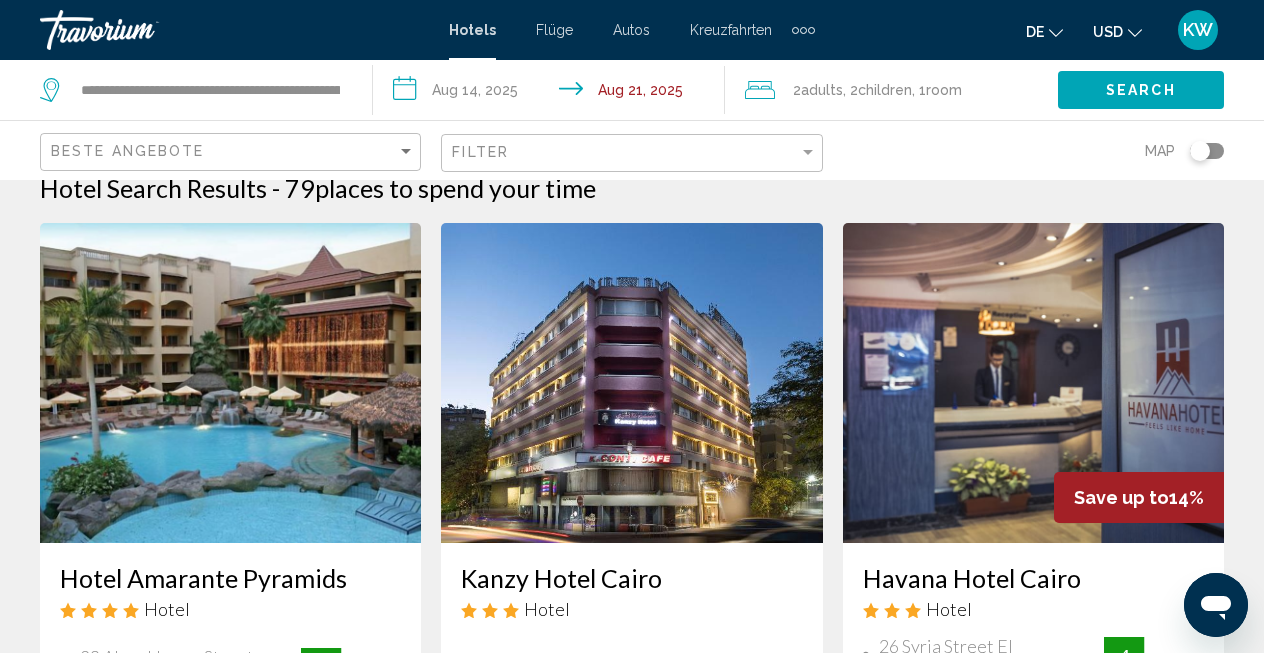 scroll, scrollTop: 0, scrollLeft: 0, axis: both 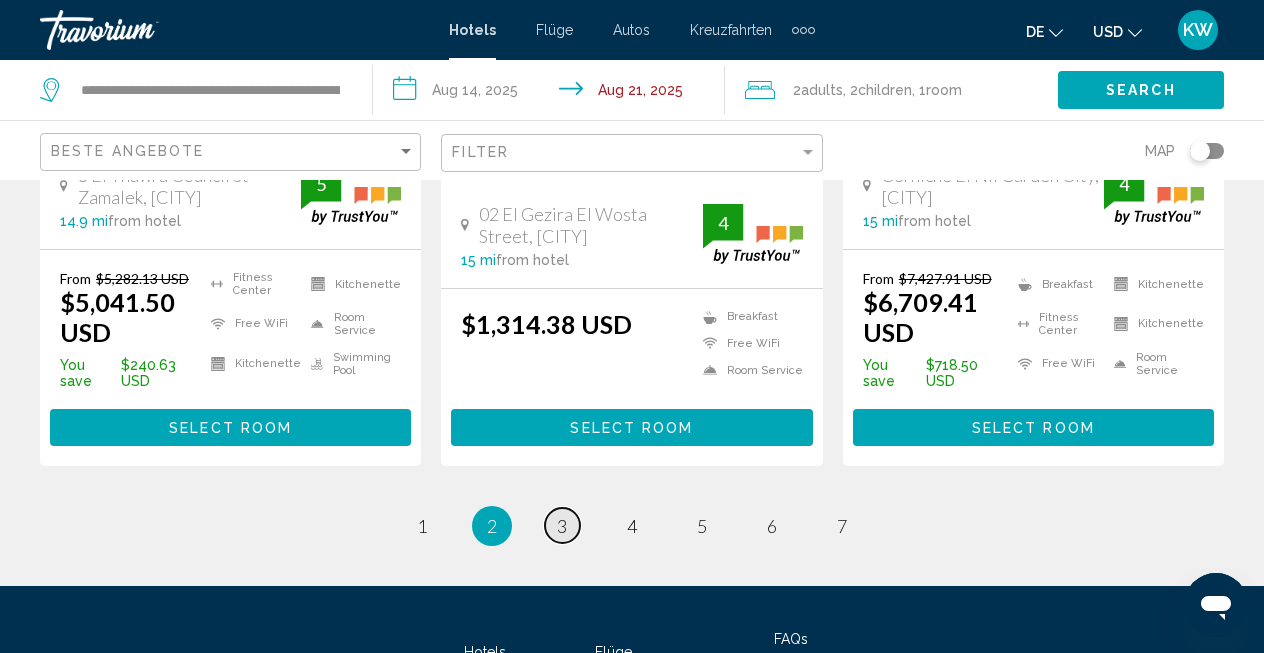 click on "3" at bounding box center [562, 526] 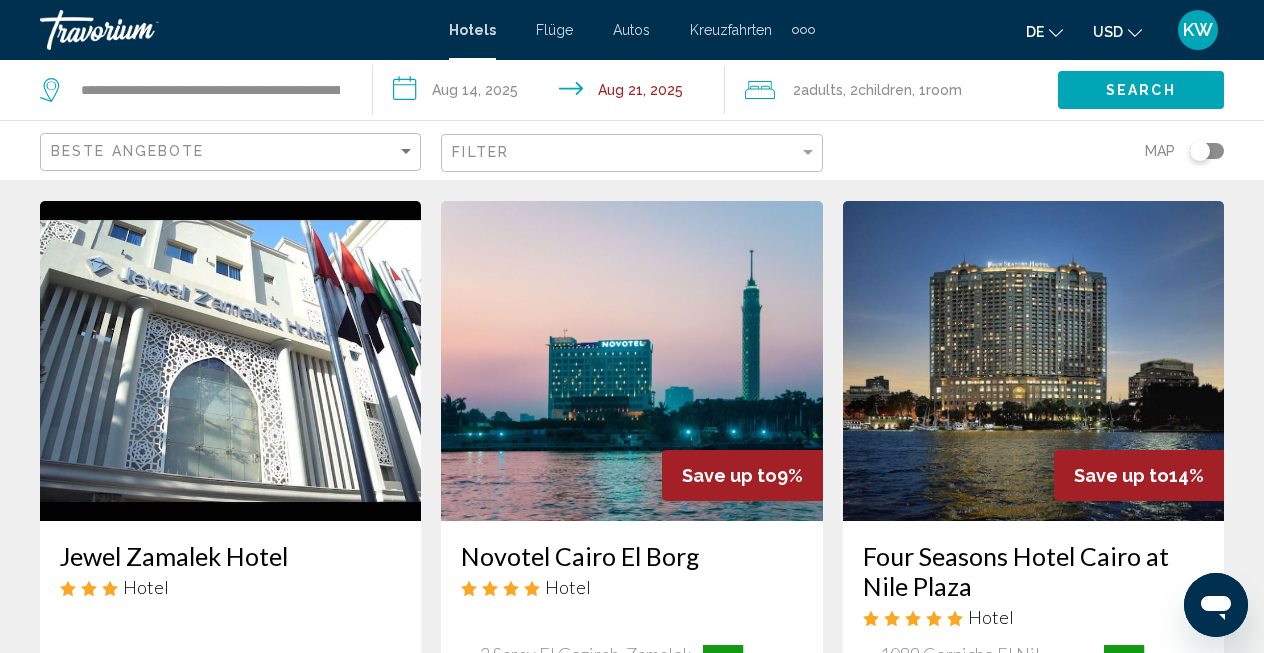 scroll, scrollTop: 0, scrollLeft: 0, axis: both 